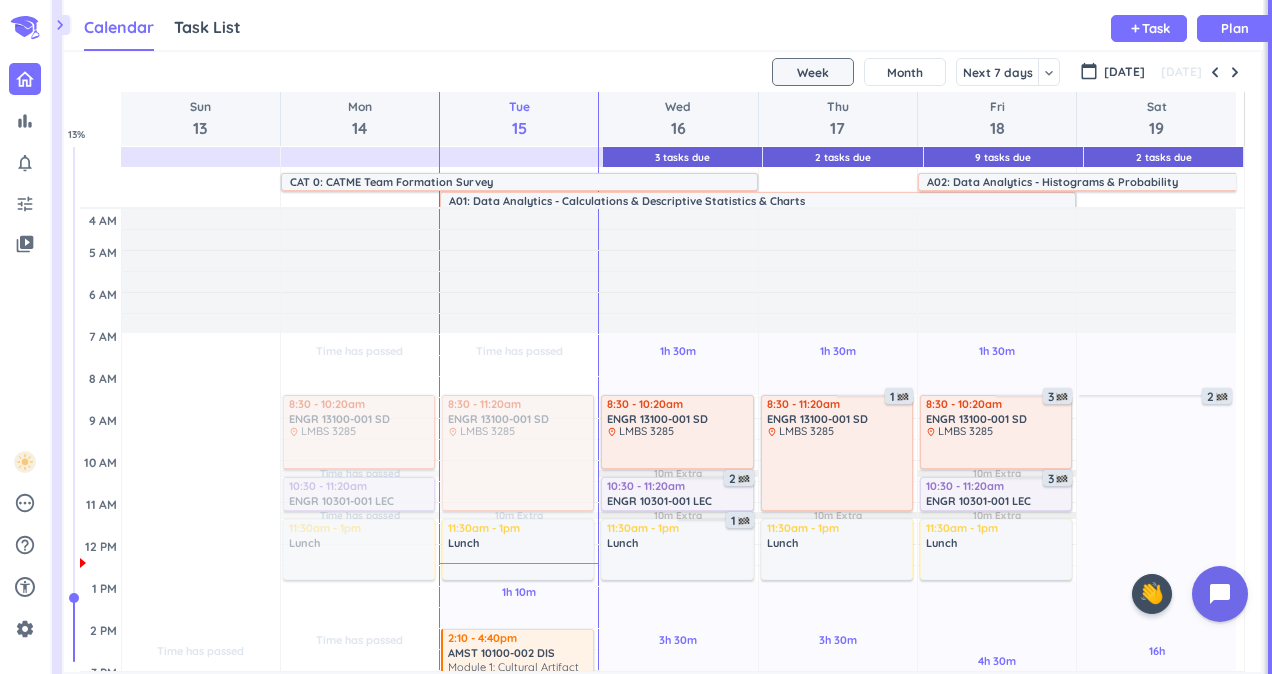 scroll, scrollTop: 0, scrollLeft: 0, axis: both 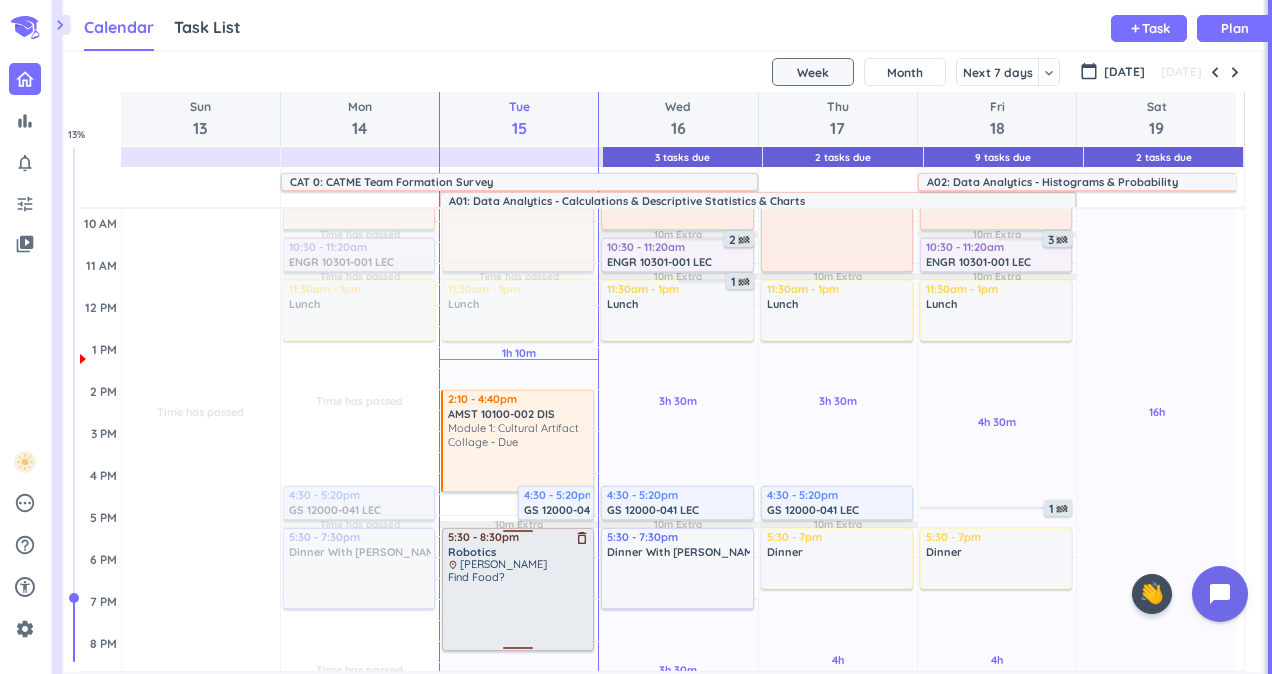 click at bounding box center [518, 534] 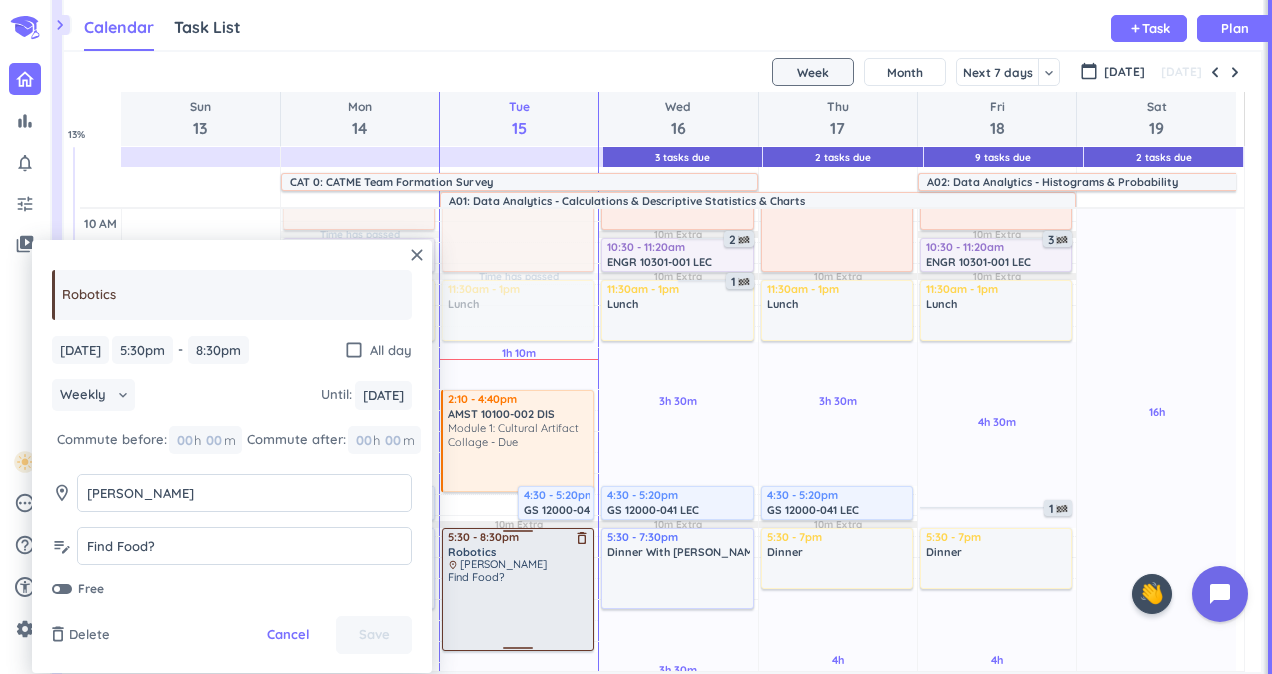 click on "delete_outline" at bounding box center [582, 538] 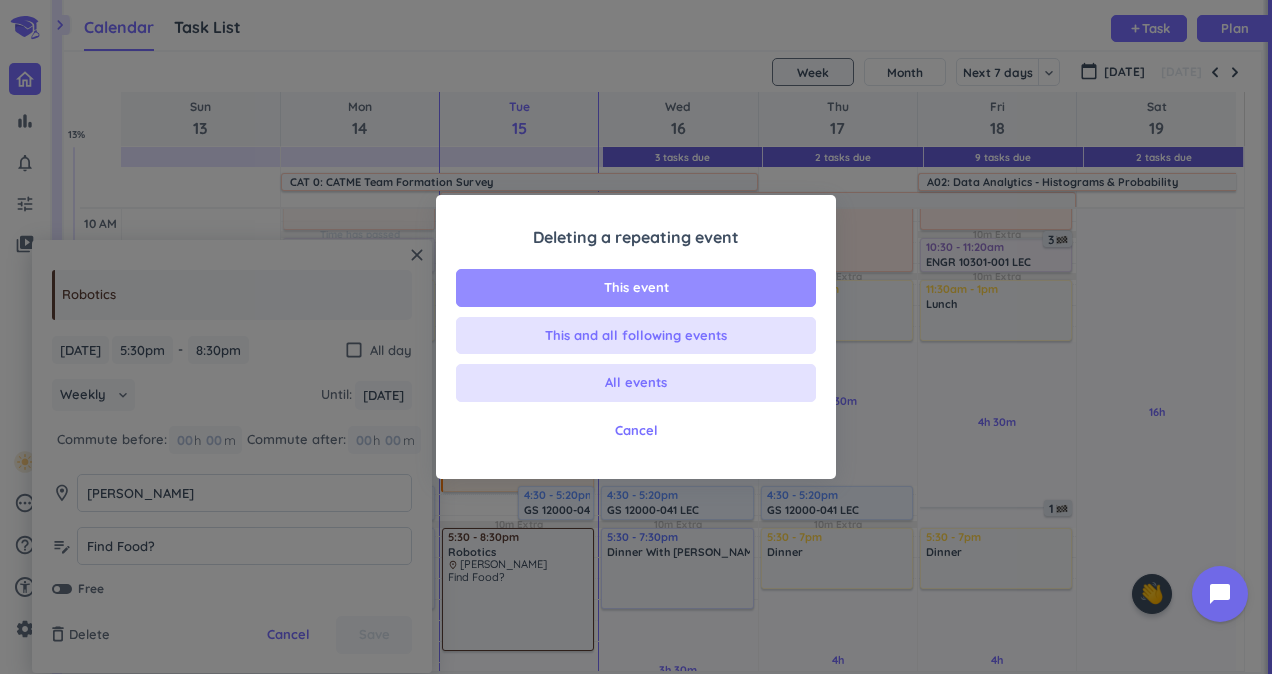 click on "This event" at bounding box center (636, 288) 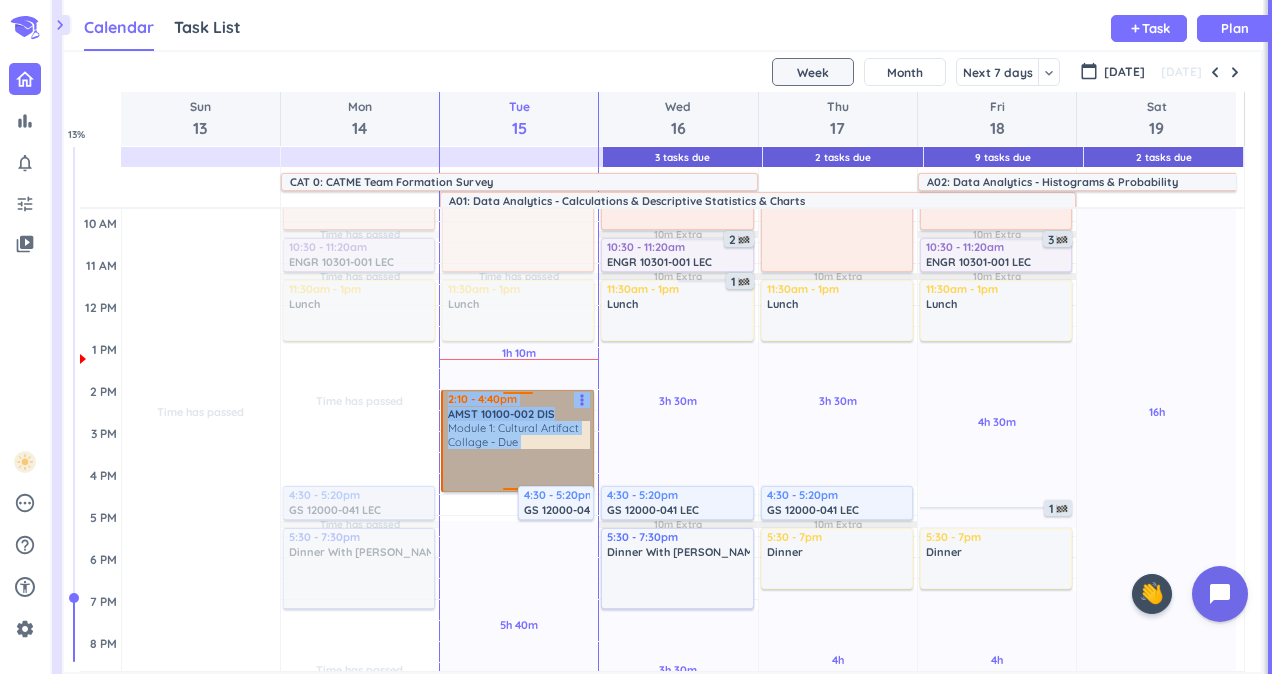 drag, startPoint x: 502, startPoint y: 431, endPoint x: 507, endPoint y: 389, distance: 42.296574 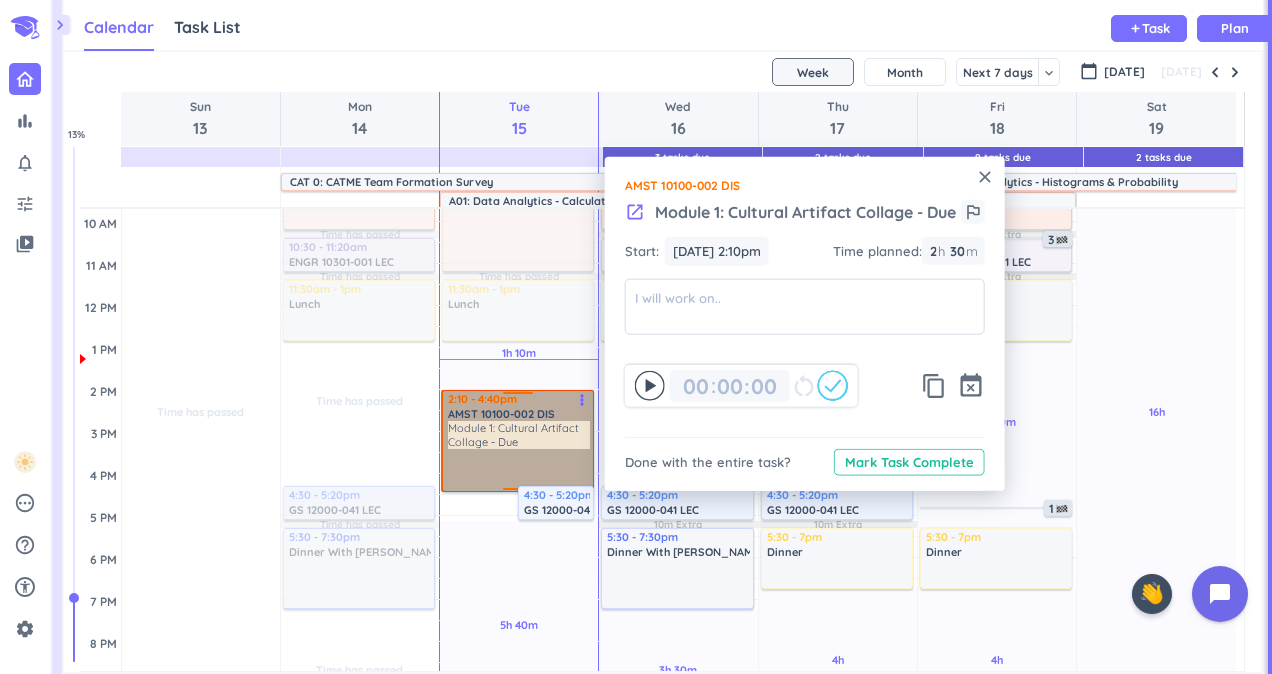 drag, startPoint x: 507, startPoint y: 389, endPoint x: 540, endPoint y: 395, distance: 33.54102 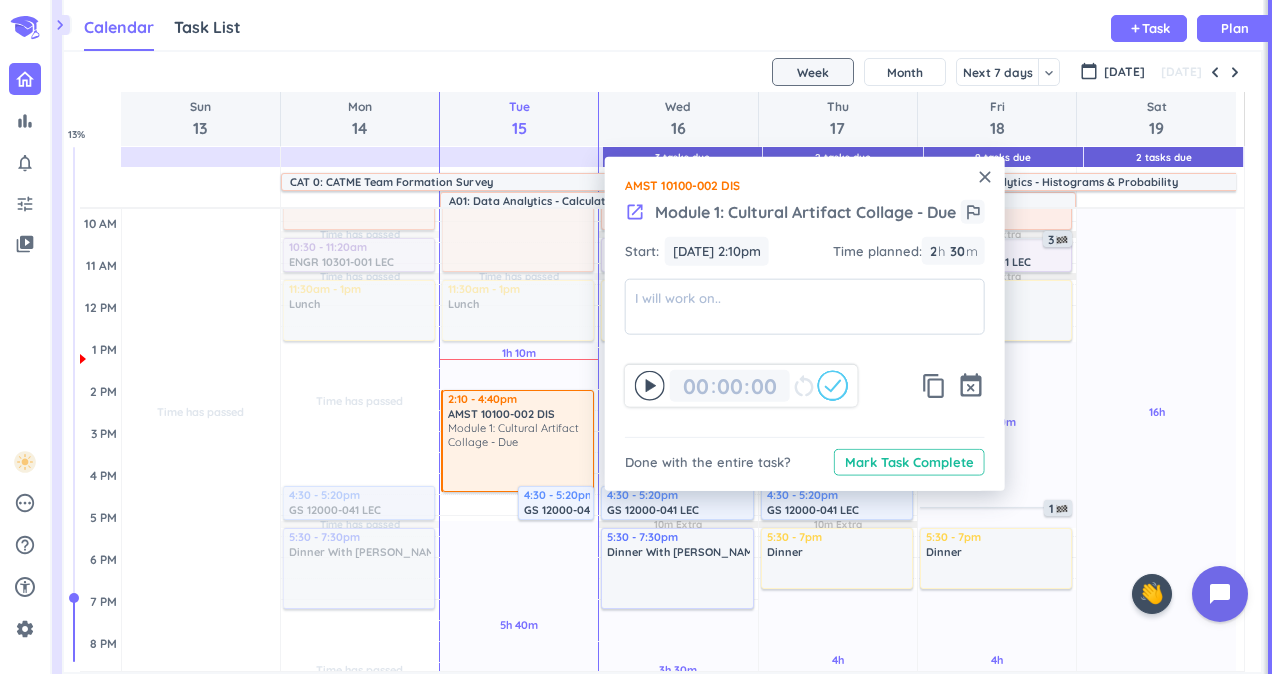 click on "close" at bounding box center (985, 177) 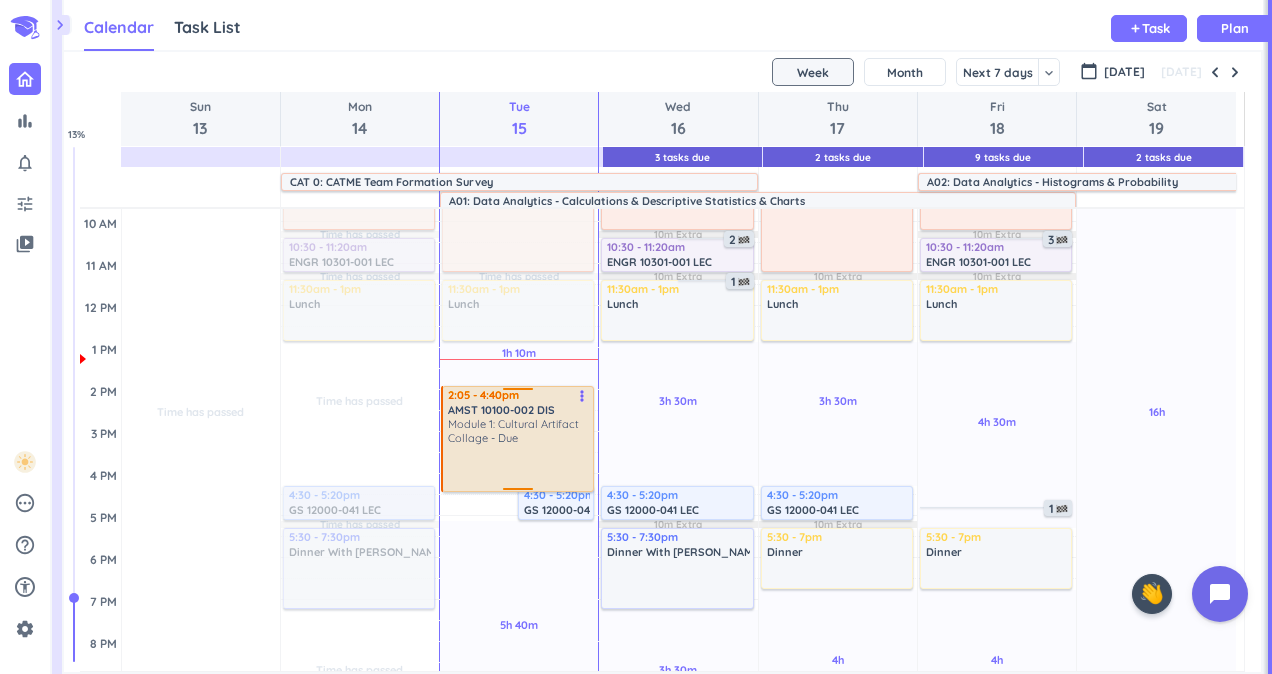 click on "Time has passed Past due Plan 1h 10m Past due Plan 5h 40m Past due Plan Time has passed Adjust Awake Time Adjust Awake Time 2:10 - 4:40pm AMST 10100-002 DIS Module 1: Cultural Artifact Collage - Due more_vert 4:30 - 5:20pm GS 12000-041 LEC delete_outline place WALC [PERSON_NAME] Lecture Room 8:30 - 11:20am ENGR 13100-001 SD delete_outline place LMBS 3285 11:30am - 1pm Lunch delete_outline 2:05 - 4:40pm AMST 10100-002 DIS Module 1: Cultural Artifact Collage - Due more_vert" at bounding box center (519, 473) 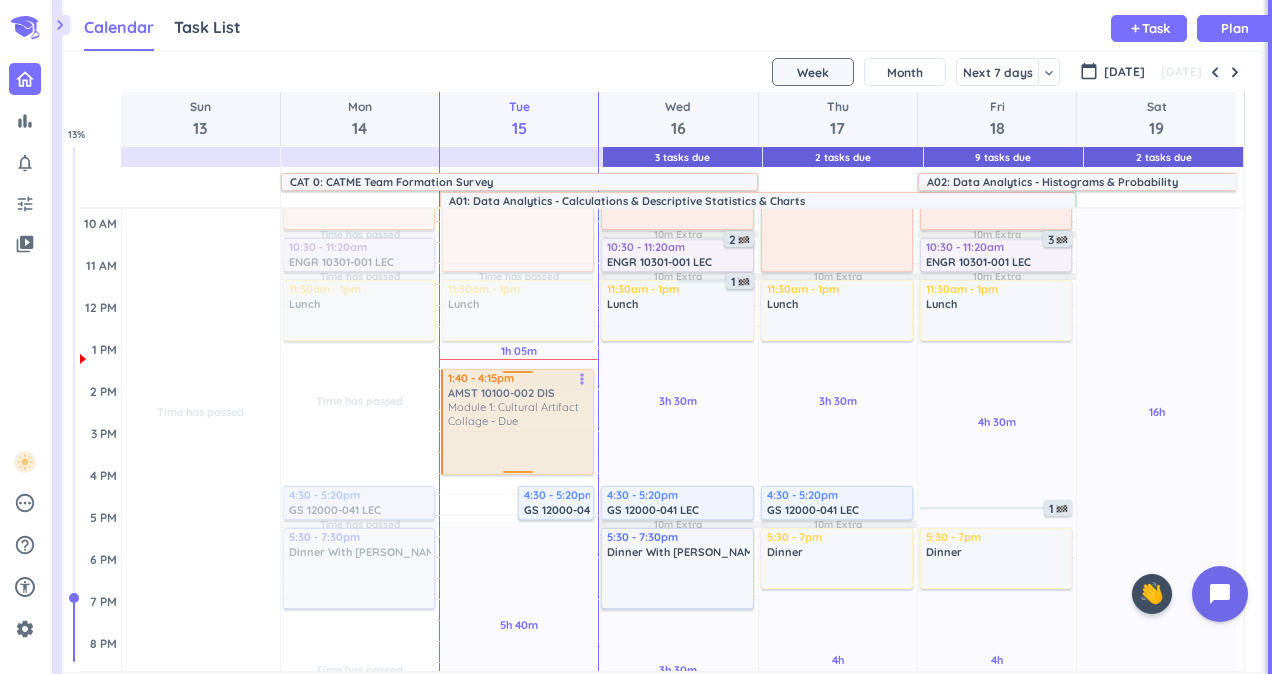 drag, startPoint x: 508, startPoint y: 486, endPoint x: 508, endPoint y: 466, distance: 20 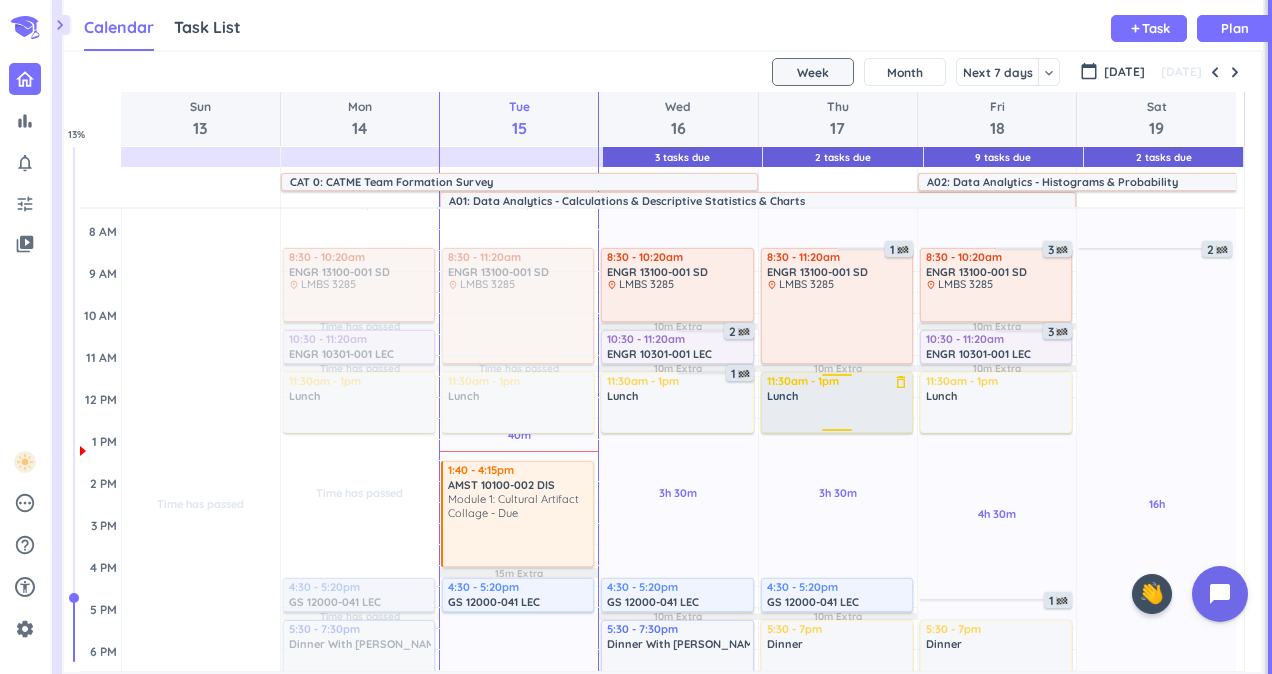 scroll, scrollTop: 111, scrollLeft: 0, axis: vertical 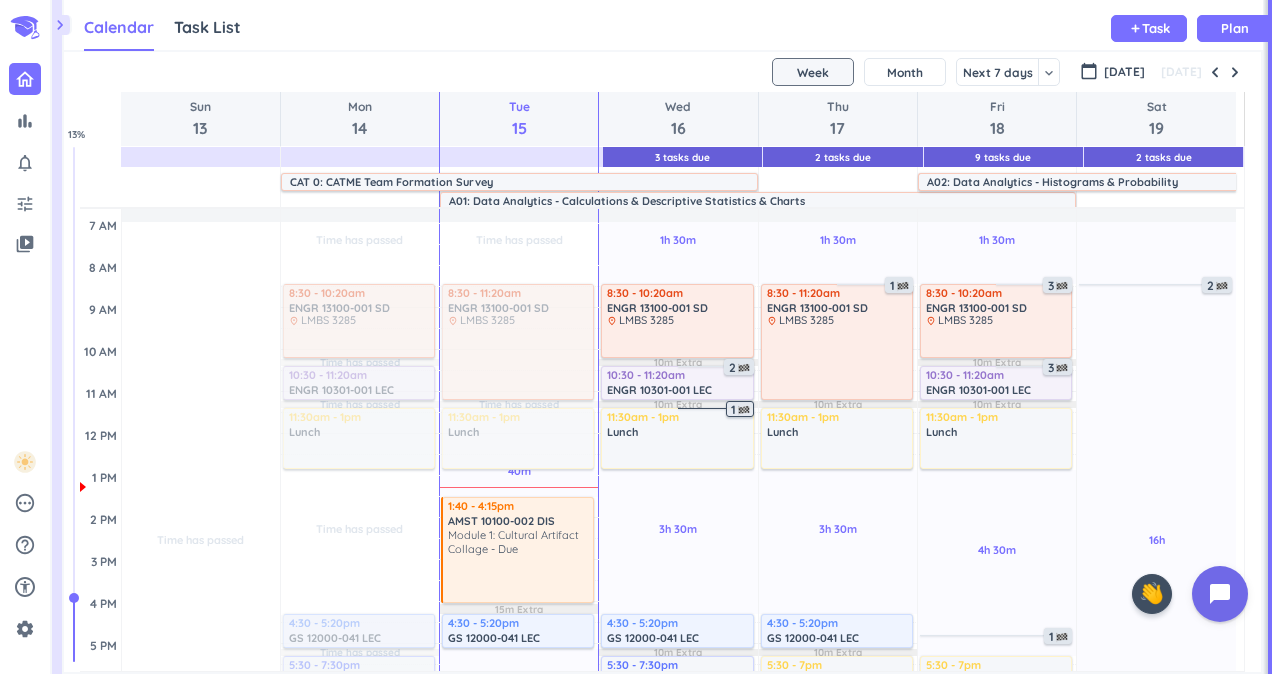 click on "1" at bounding box center [742, 410] 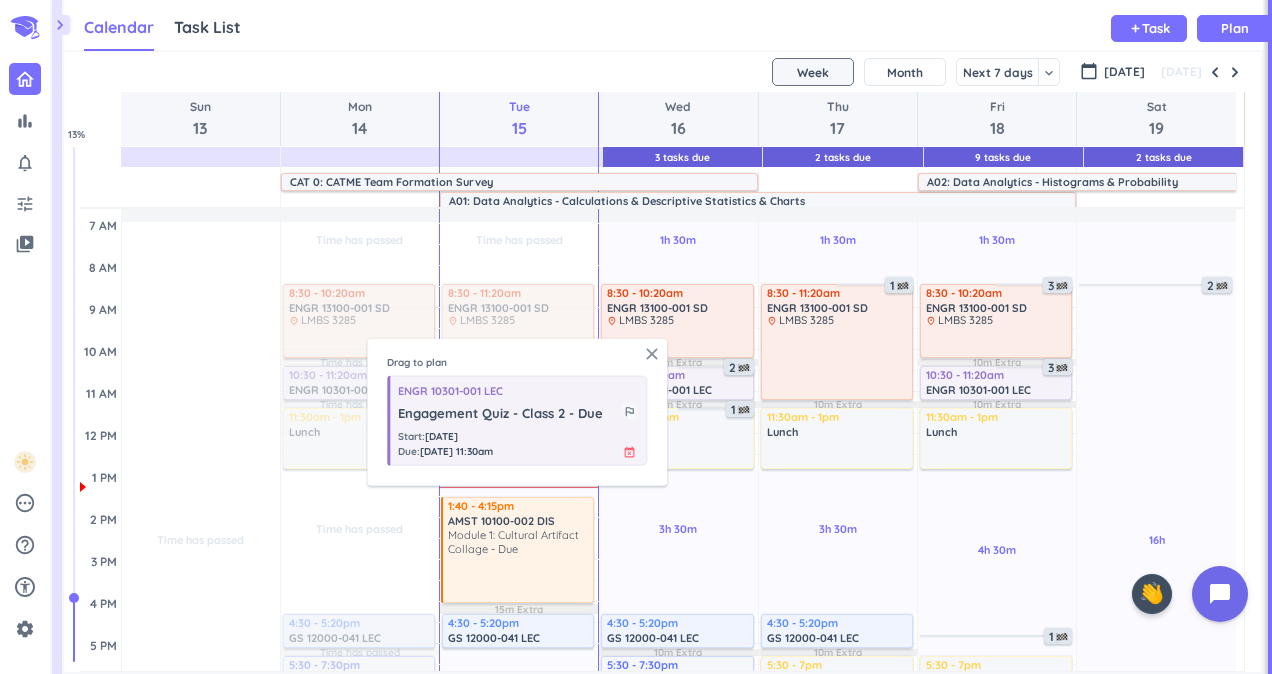 click on "close" at bounding box center [652, 354] 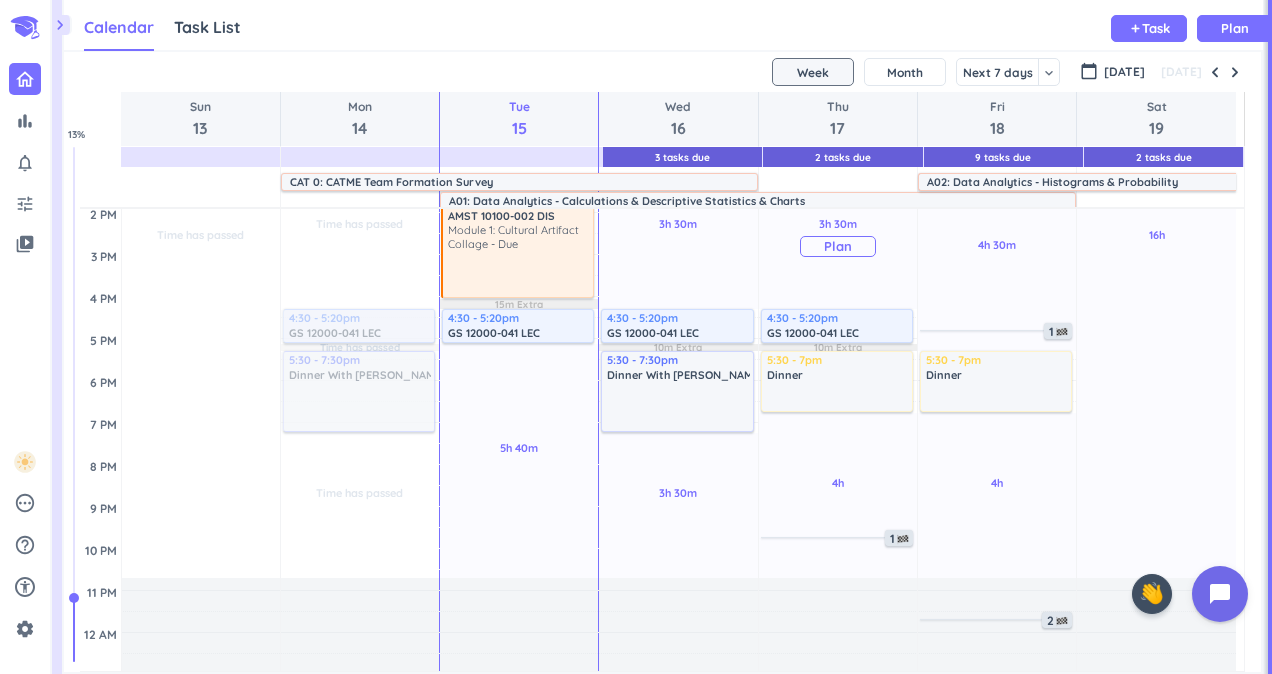 scroll, scrollTop: 418, scrollLeft: 0, axis: vertical 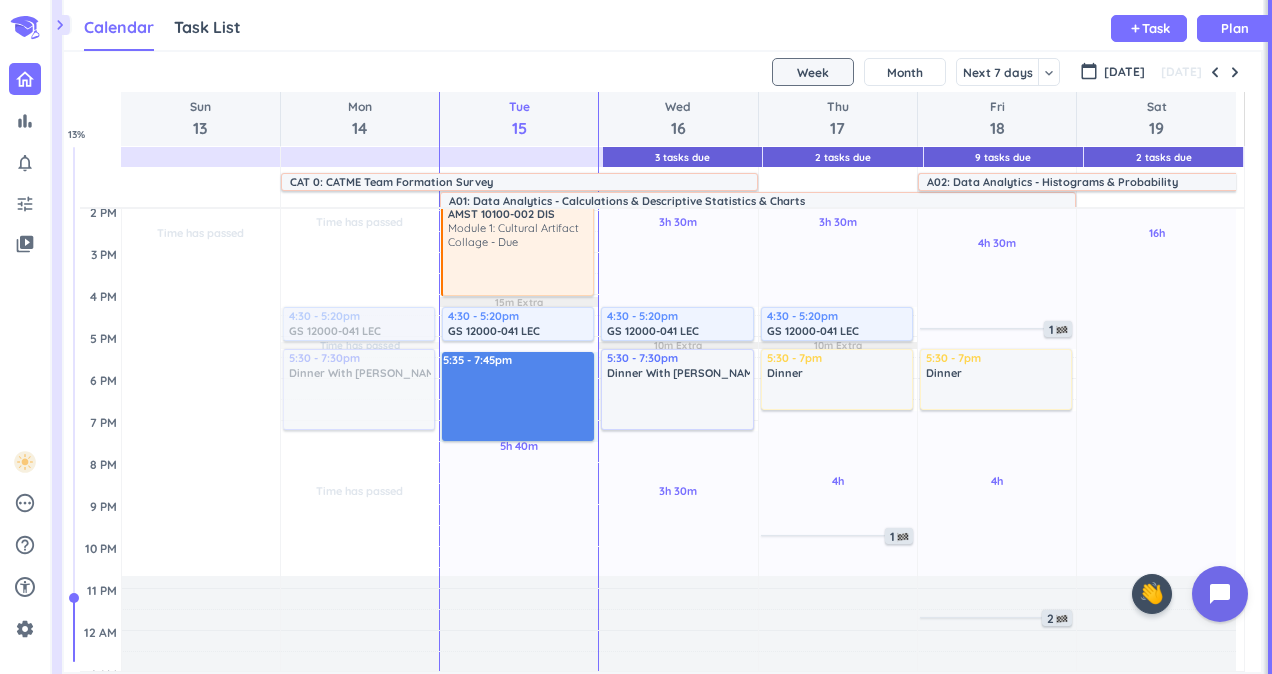 drag, startPoint x: 462, startPoint y: 354, endPoint x: 453, endPoint y: 440, distance: 86.46965 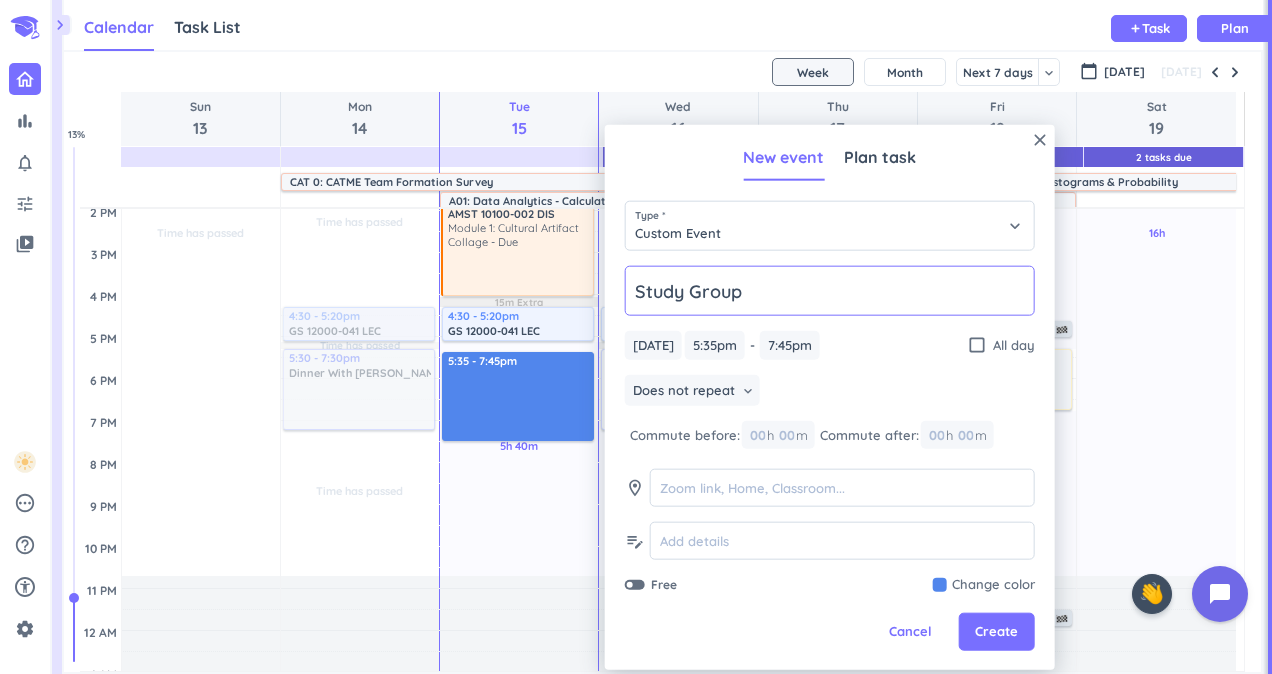 type on "Study Group" 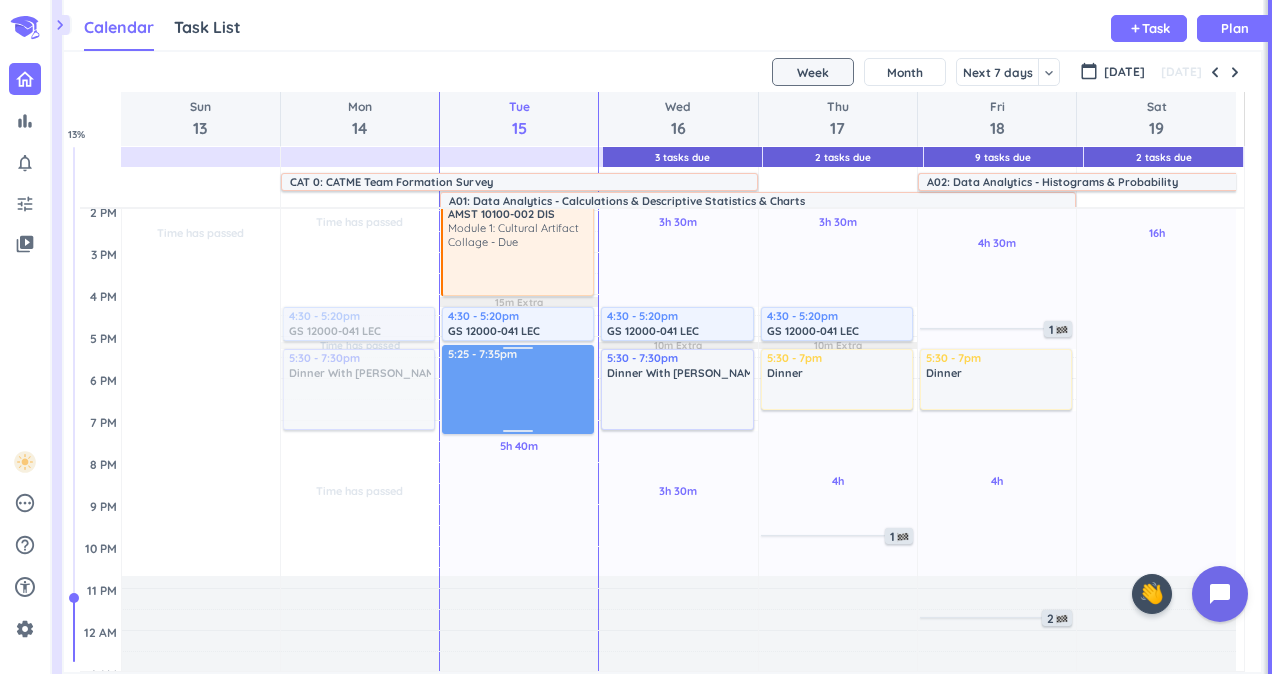 click on "Time has passed Past due Plan 40m Past due Plan 5h 40m Past due Plan Time has passed 15m Extra Adjust Awake Time Adjust Awake Time 8:30 - 11:20am ENGR 13100-001 SD delete_outline place LMBS 3285 11:30am - 1pm Lunch delete_outline 1:40 - 4:15pm AMST 10100-002 DIS Module 1: Cultural Artifact Collage - Due more_vert 4:30 - 5:20pm GS 12000-041 LEC delete_outline place WALC [PERSON_NAME] Lecture Room 5:35 - 7:45pm Study Group 5:25 - 7:35pm" at bounding box center [519, 294] 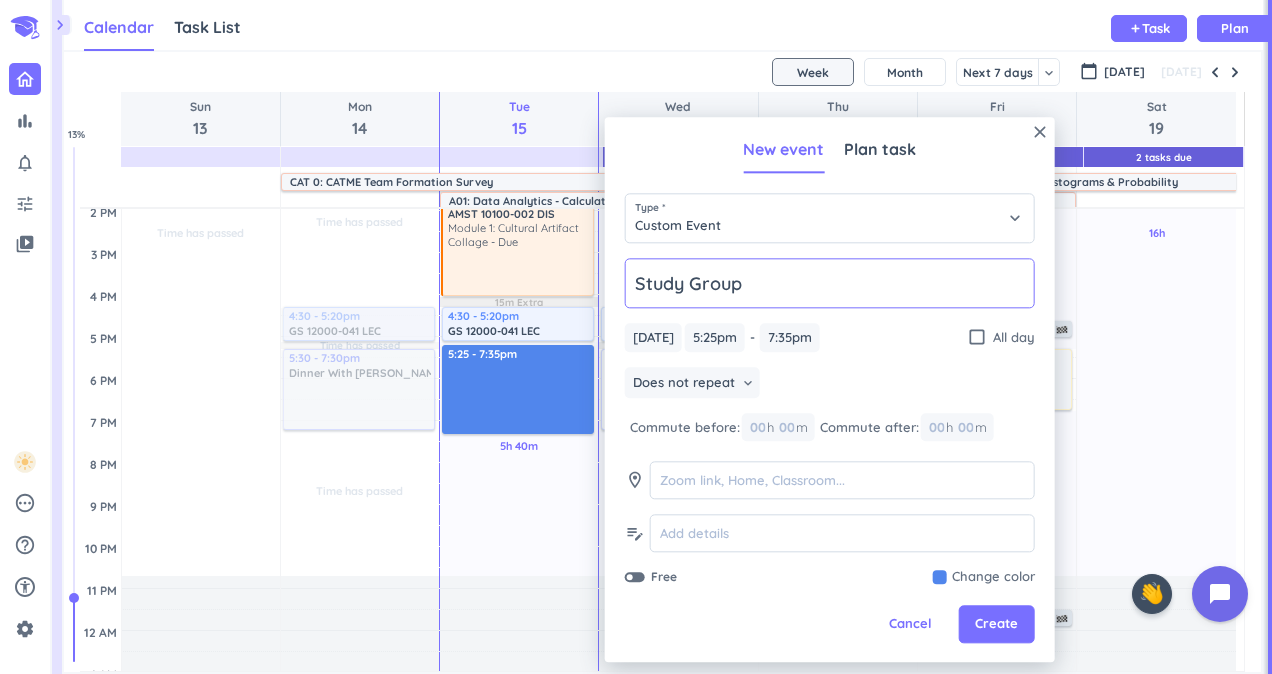 click on "Study Group" 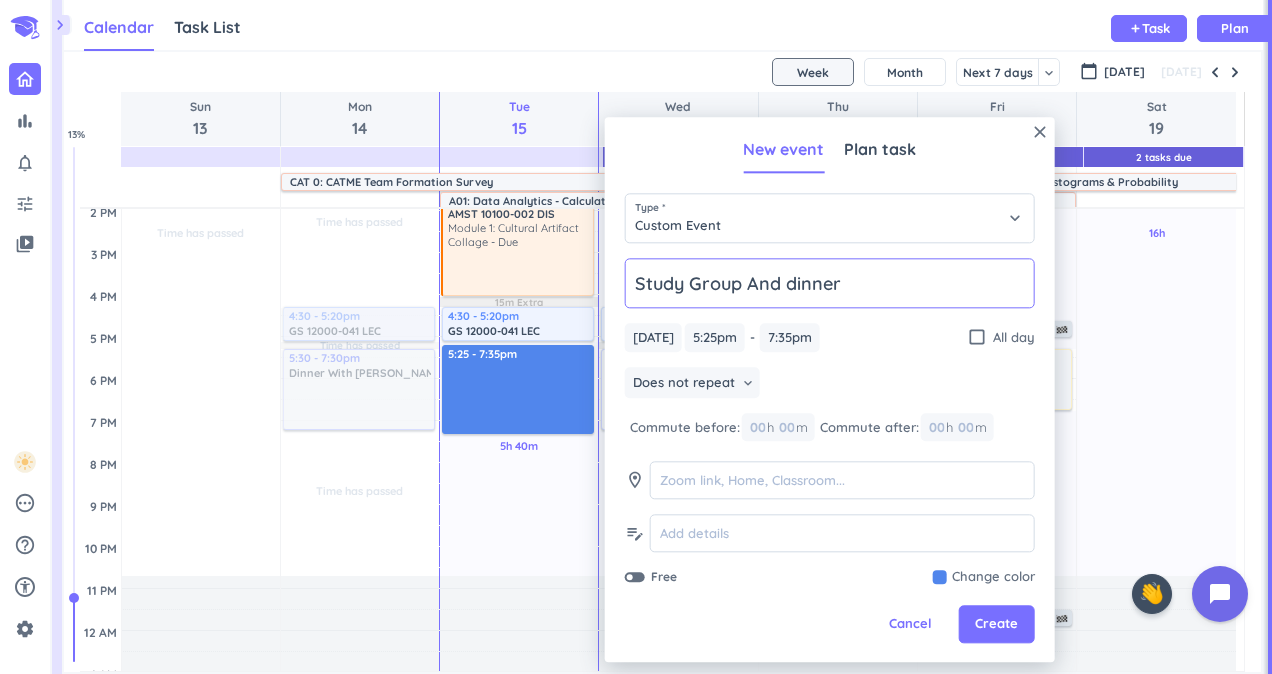 type on "Study Group And dinner" 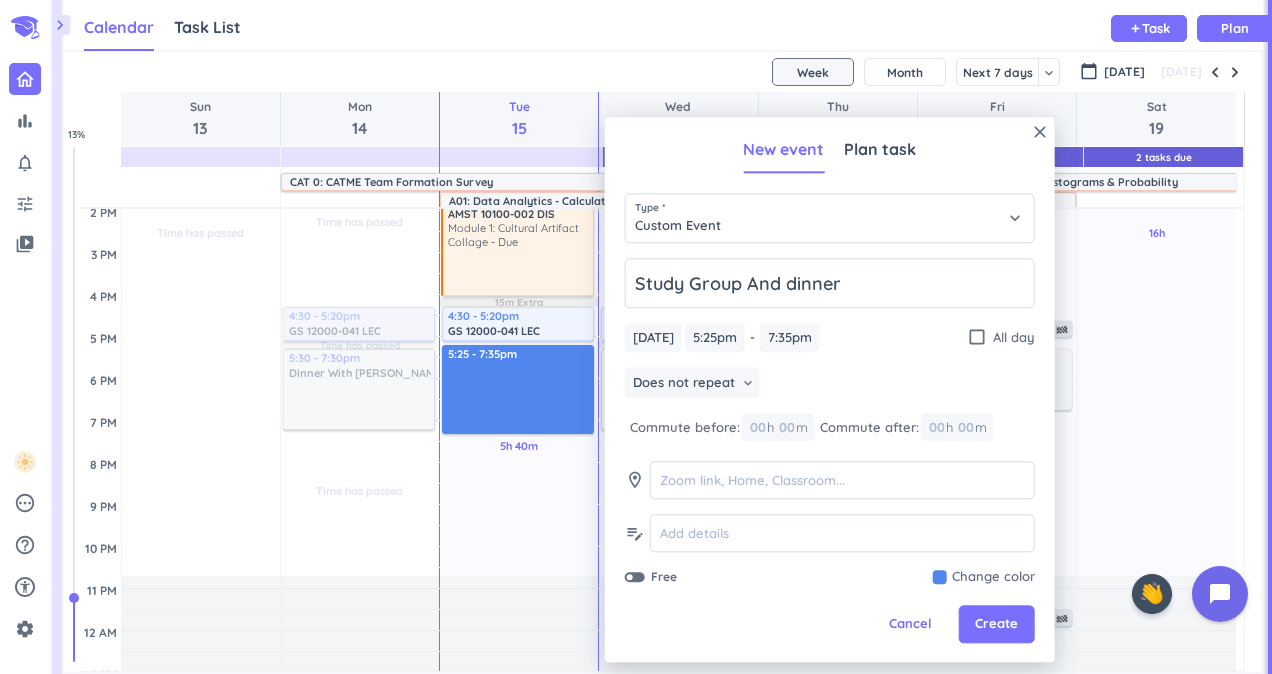 click on "[DATE] [DATE]   5:25pm 5:25pm - 7:35pm 7:35pm check_box_outline_blank All day" at bounding box center [830, 337] 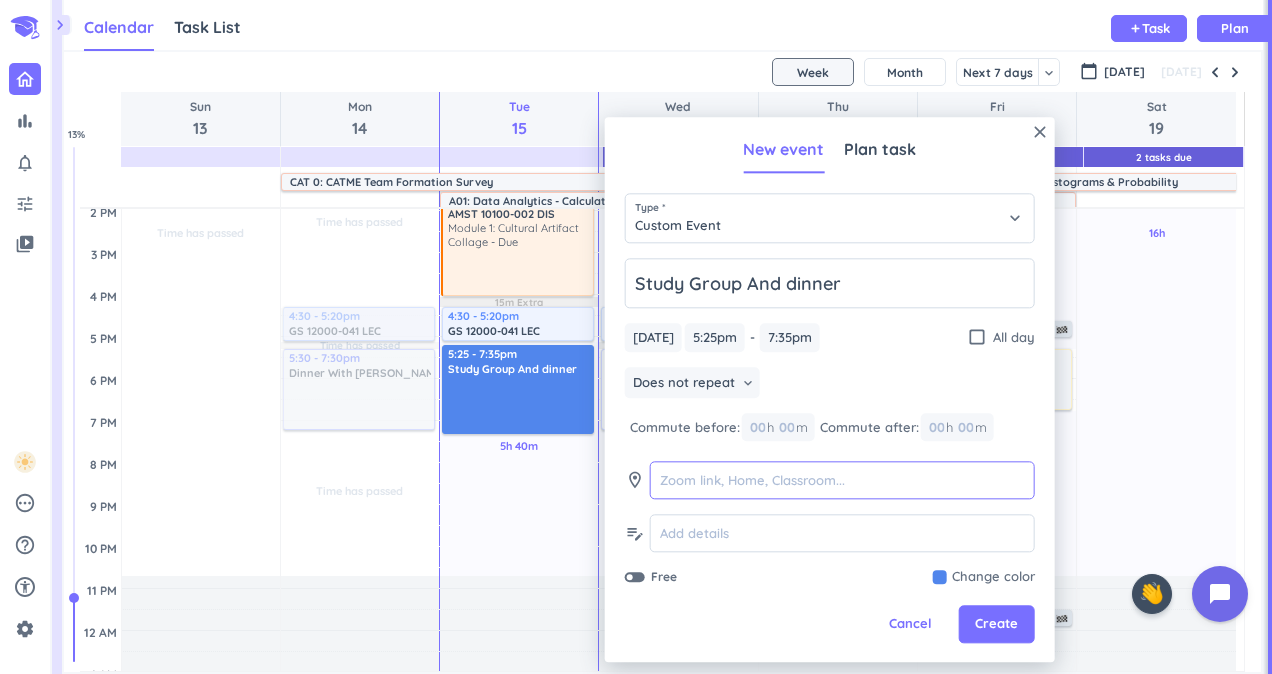 click at bounding box center [842, 481] 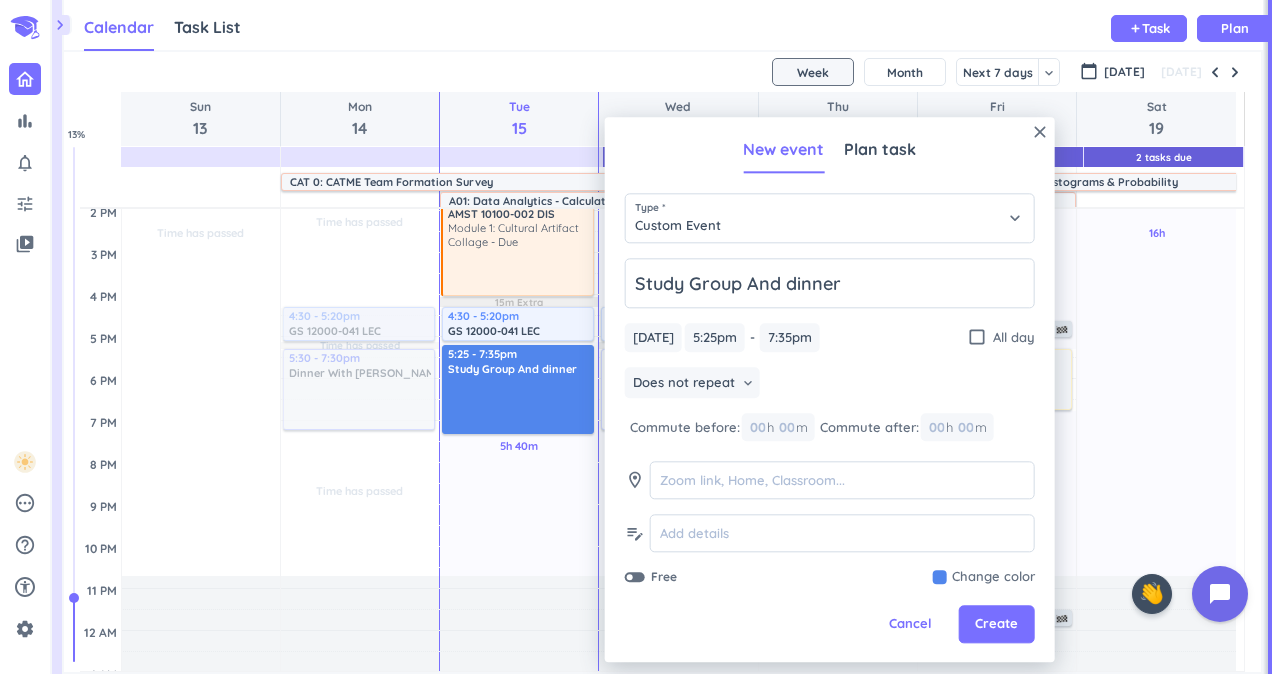 click at bounding box center (984, 578) 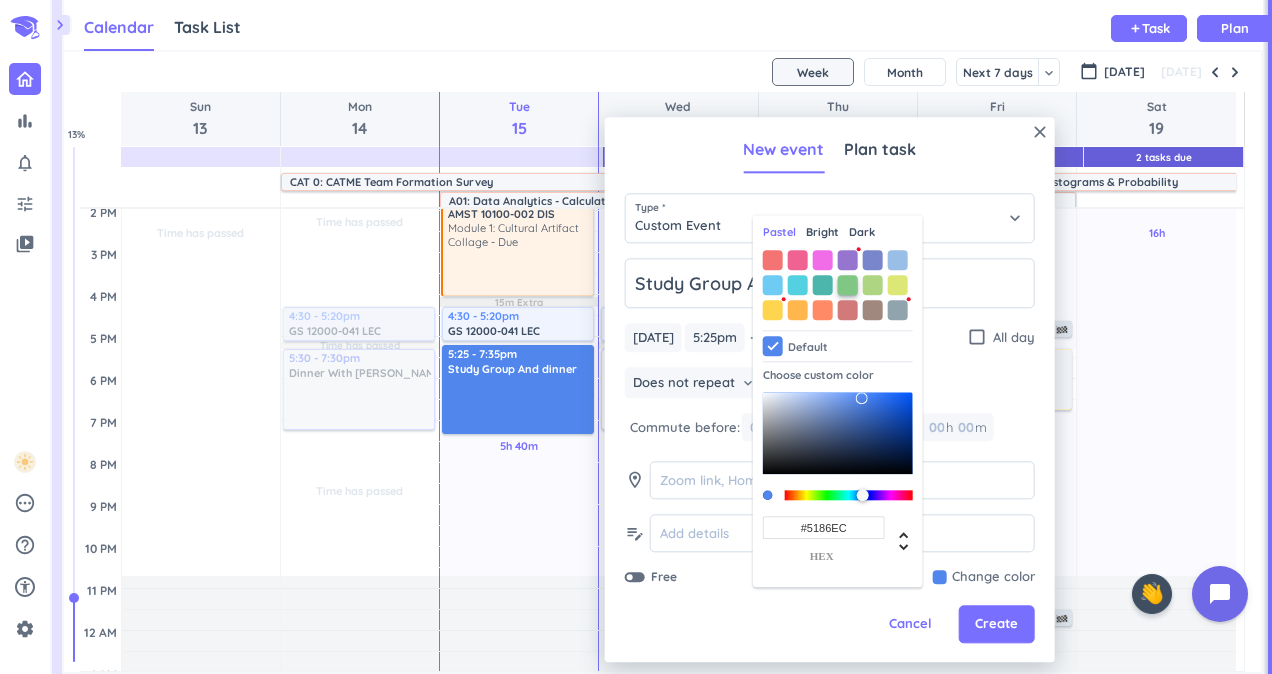click at bounding box center (848, 285) 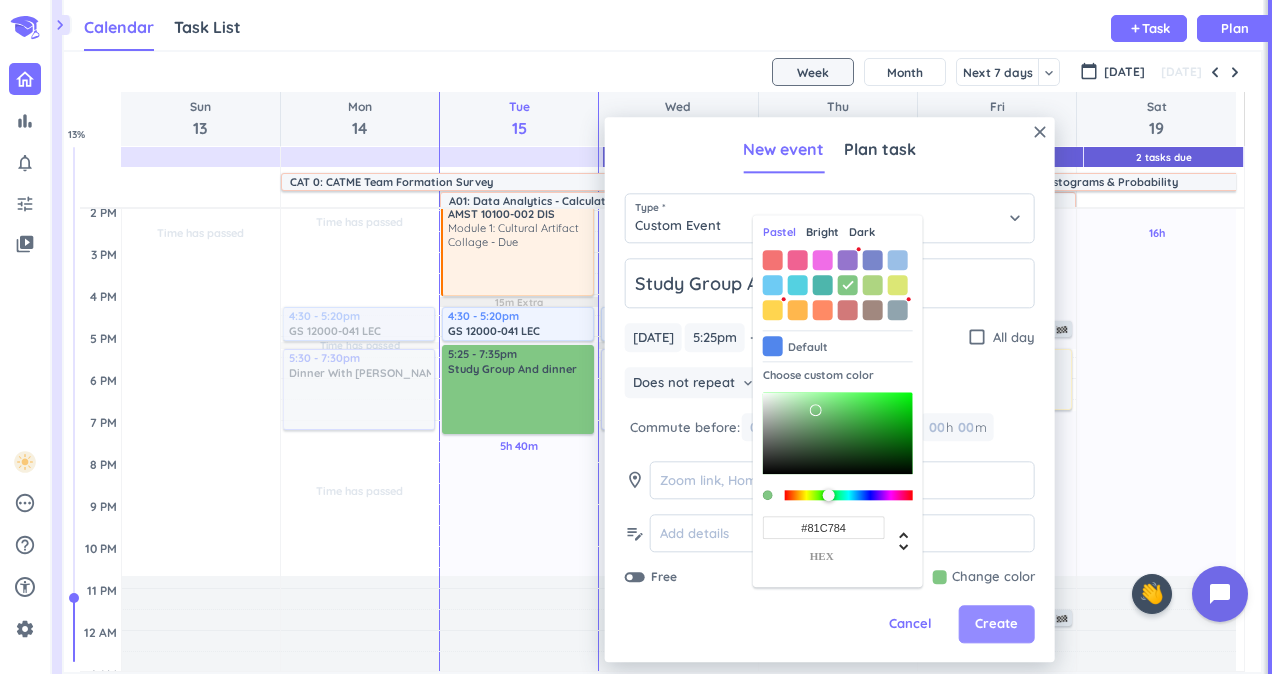 click on "Create" at bounding box center [996, 625] 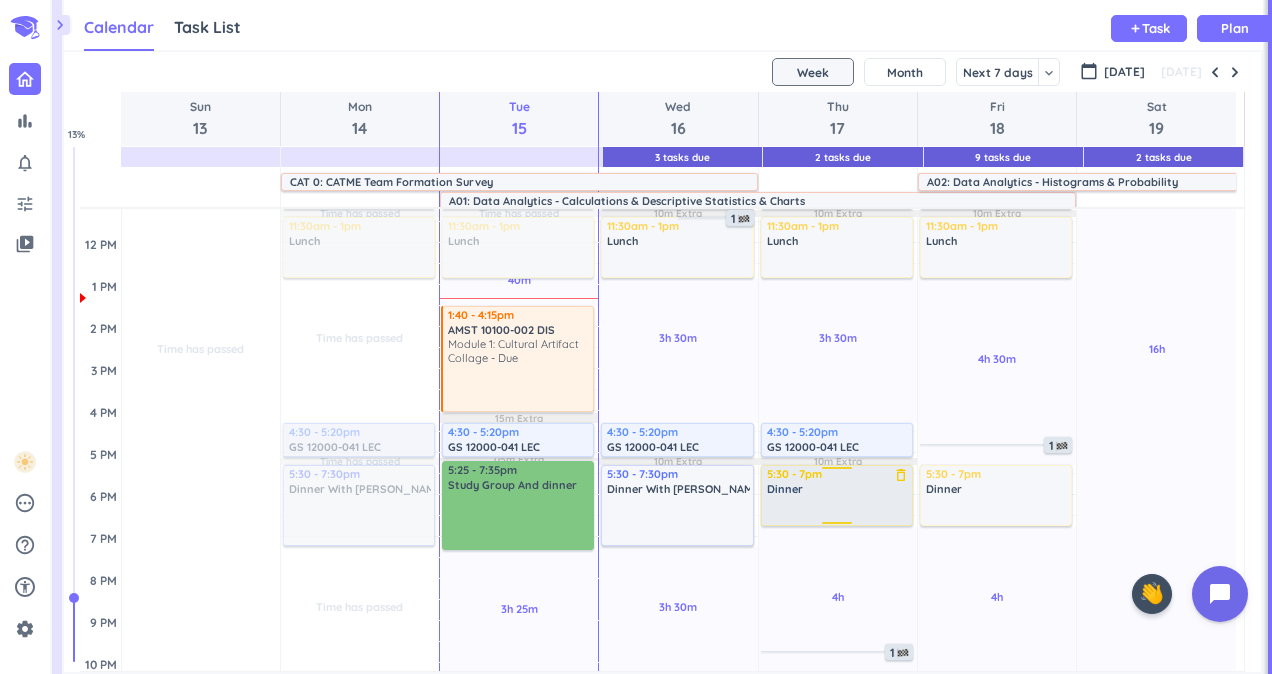scroll, scrollTop: 301, scrollLeft: 0, axis: vertical 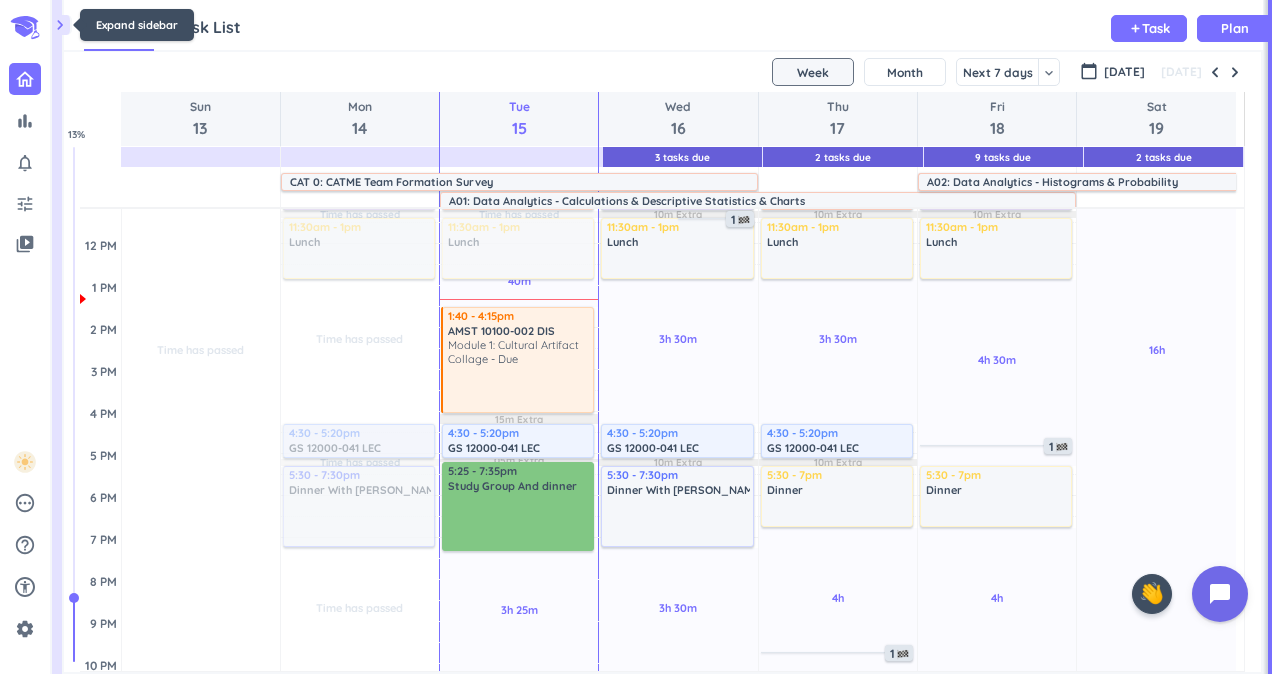 click on "chevron_right" at bounding box center [60, 25] 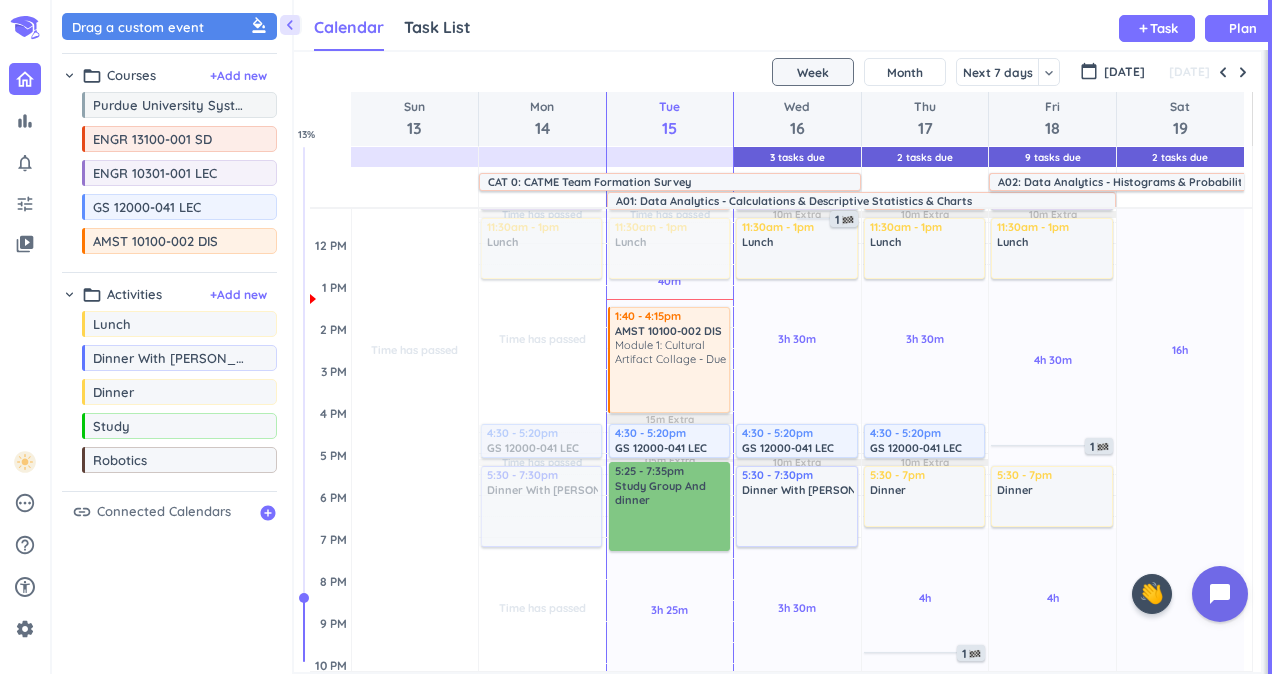 scroll, scrollTop: 42, scrollLeft: 960, axis: both 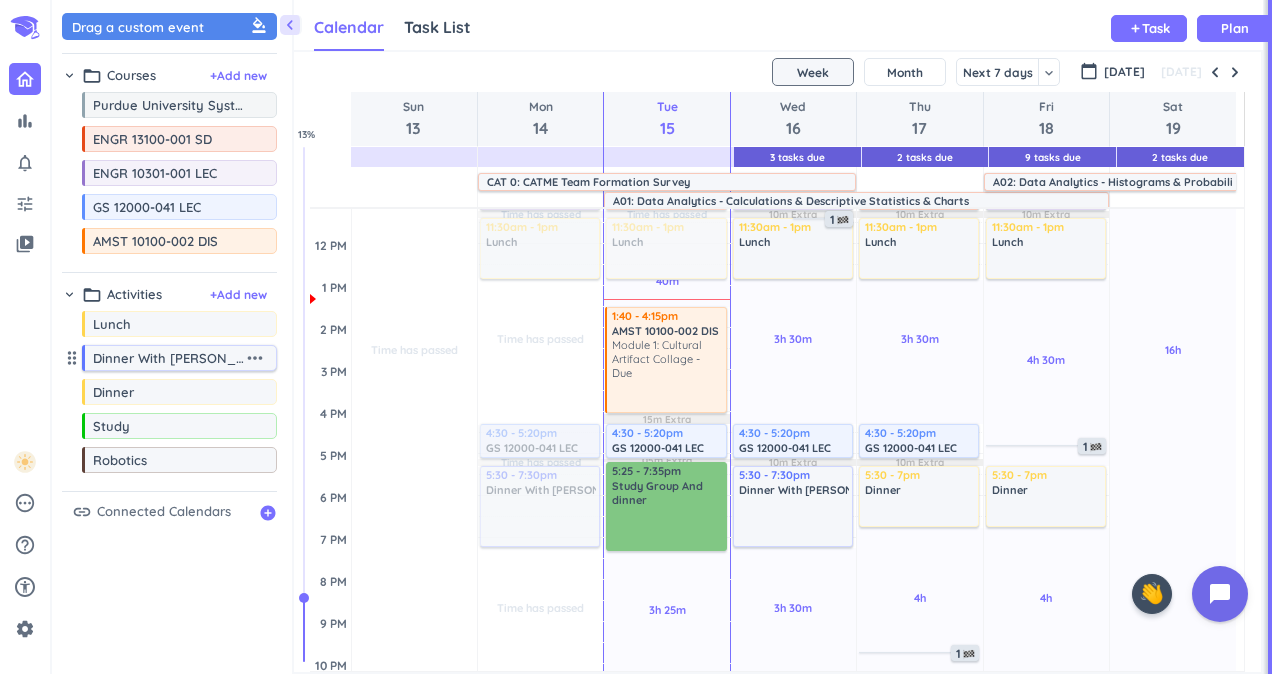 click on "more_horiz" at bounding box center (255, 358) 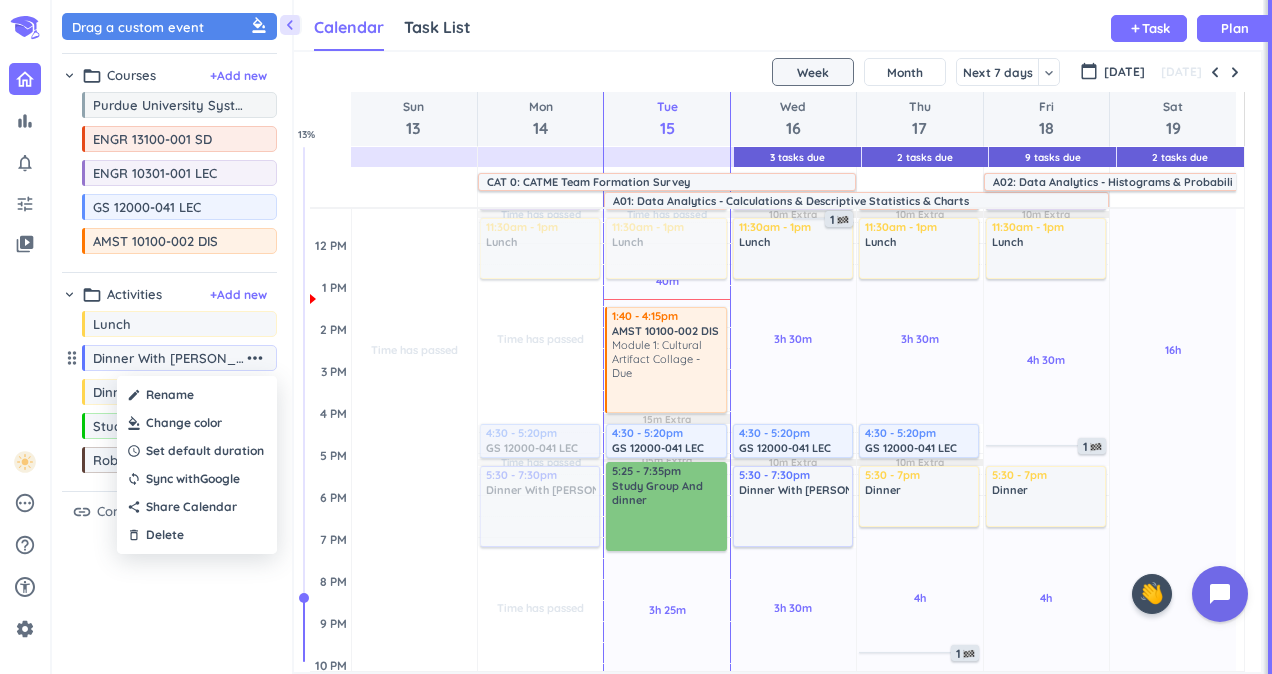 click at bounding box center (197, 423) 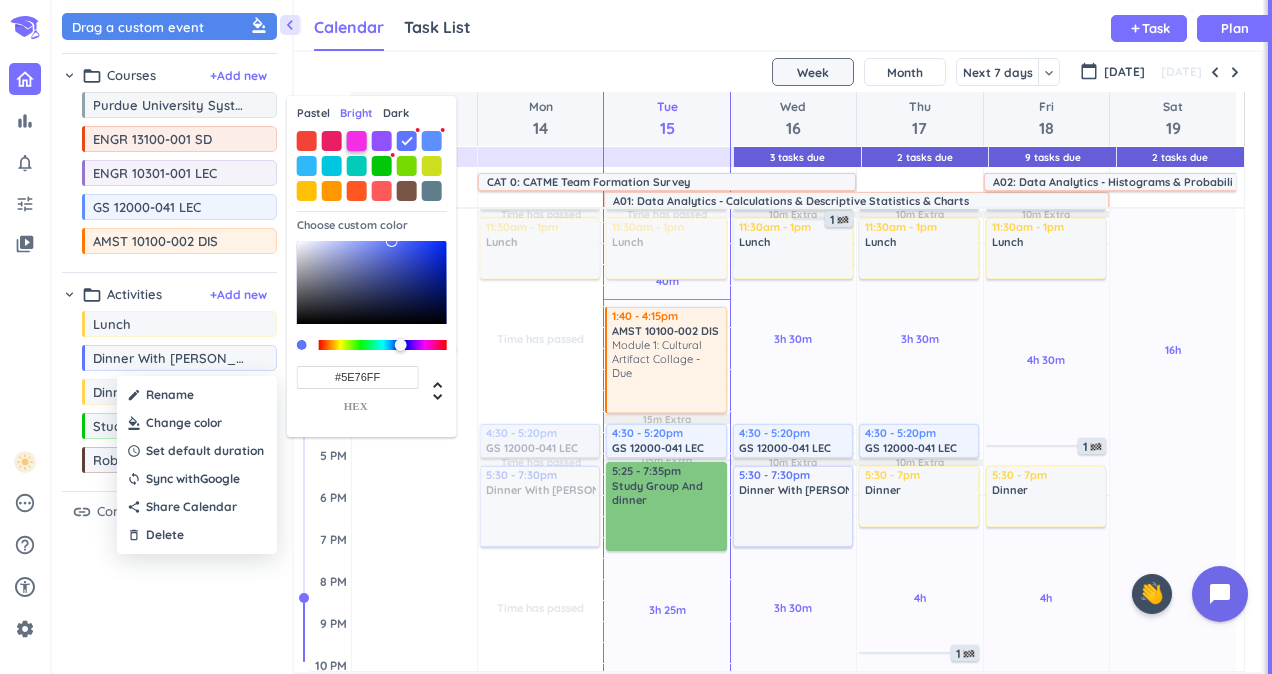 click at bounding box center [357, 141] 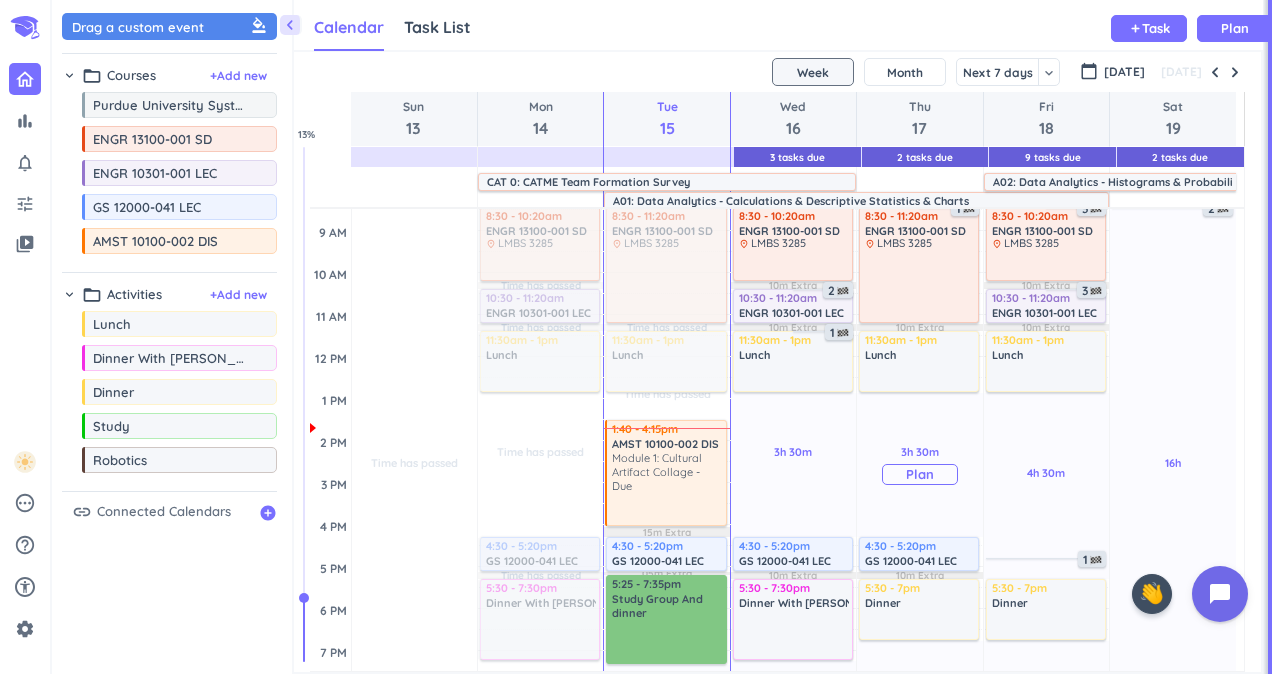 scroll, scrollTop: 0, scrollLeft: 0, axis: both 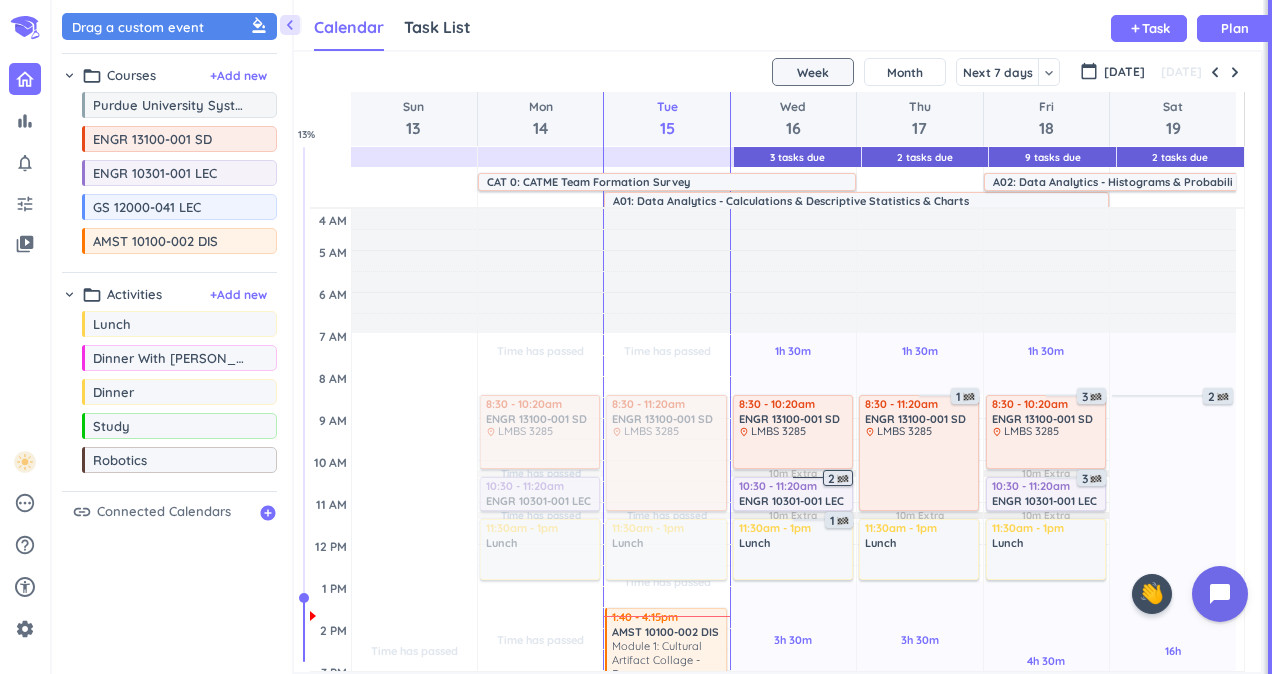 click on "2" at bounding box center [840, 479] 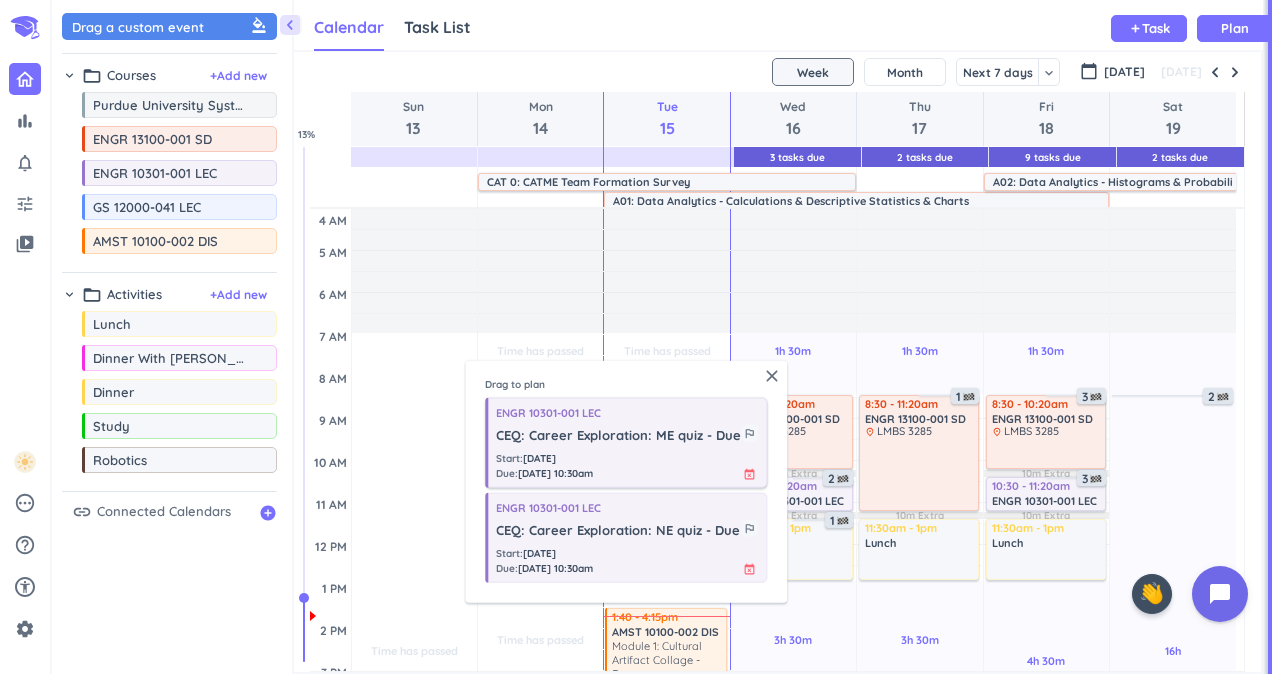 click on "CEQ: Career Exploration: ME quiz - Due" at bounding box center (618, 436) 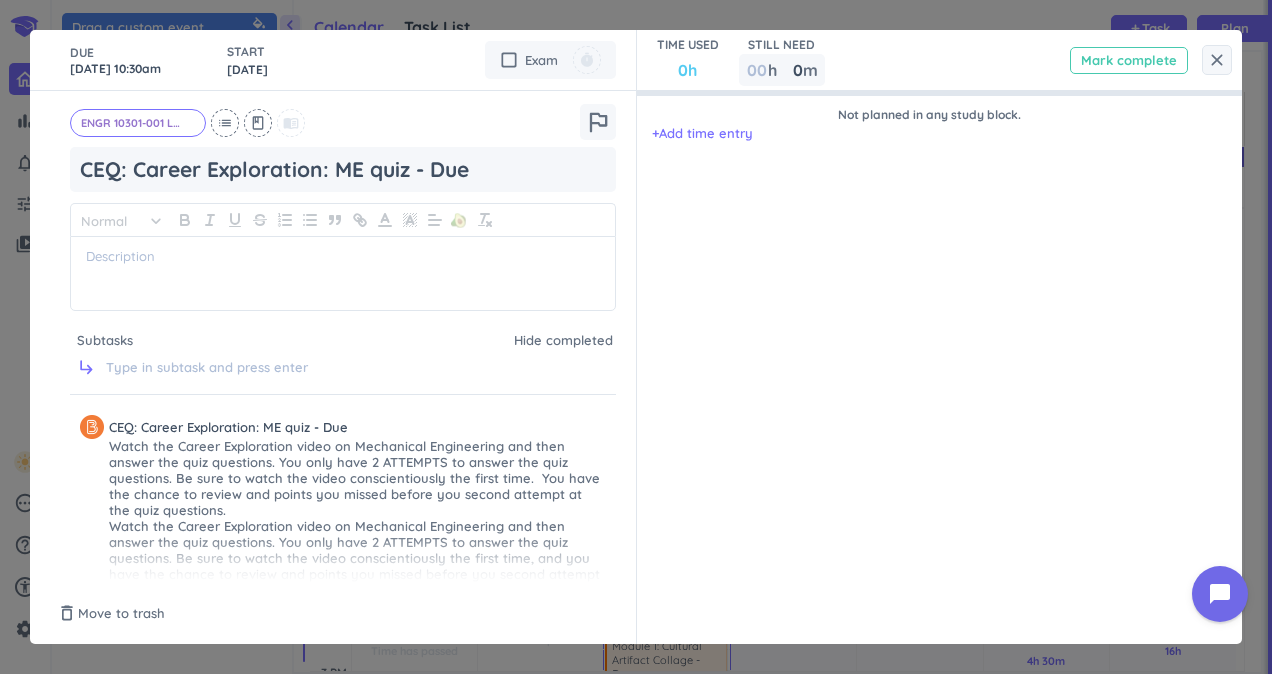 click on "Mark complete" at bounding box center [1129, 60] 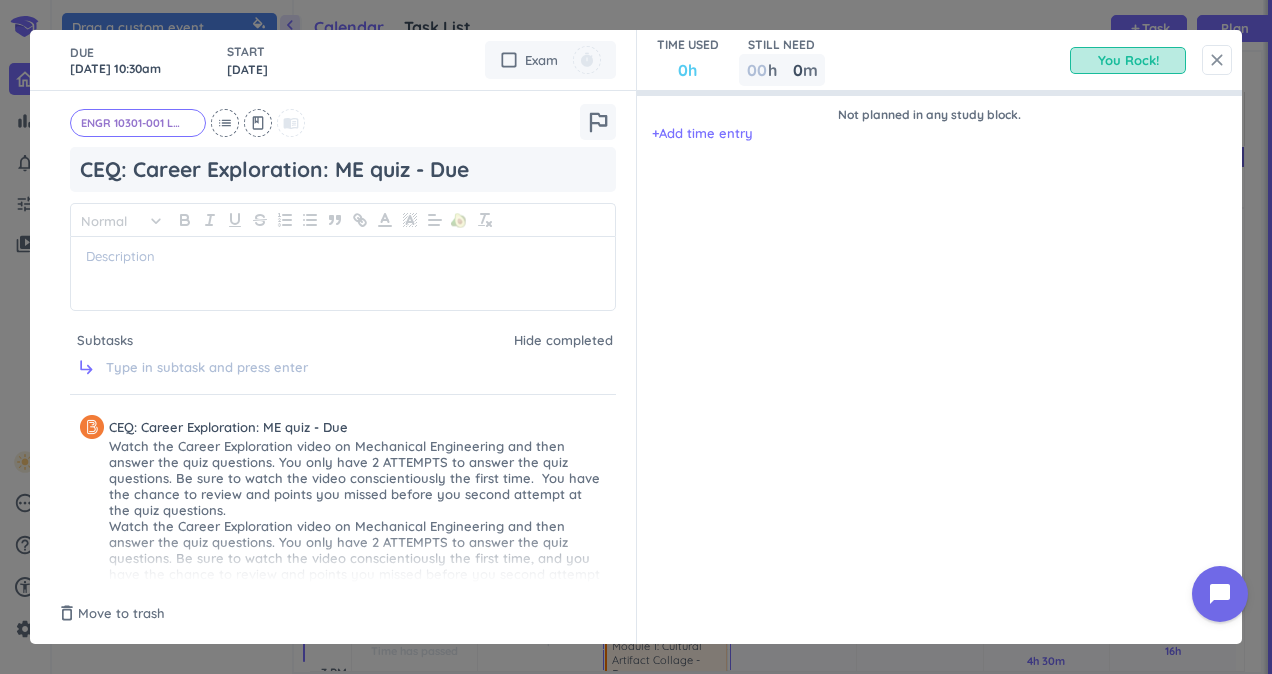 click on "close" at bounding box center [1217, 60] 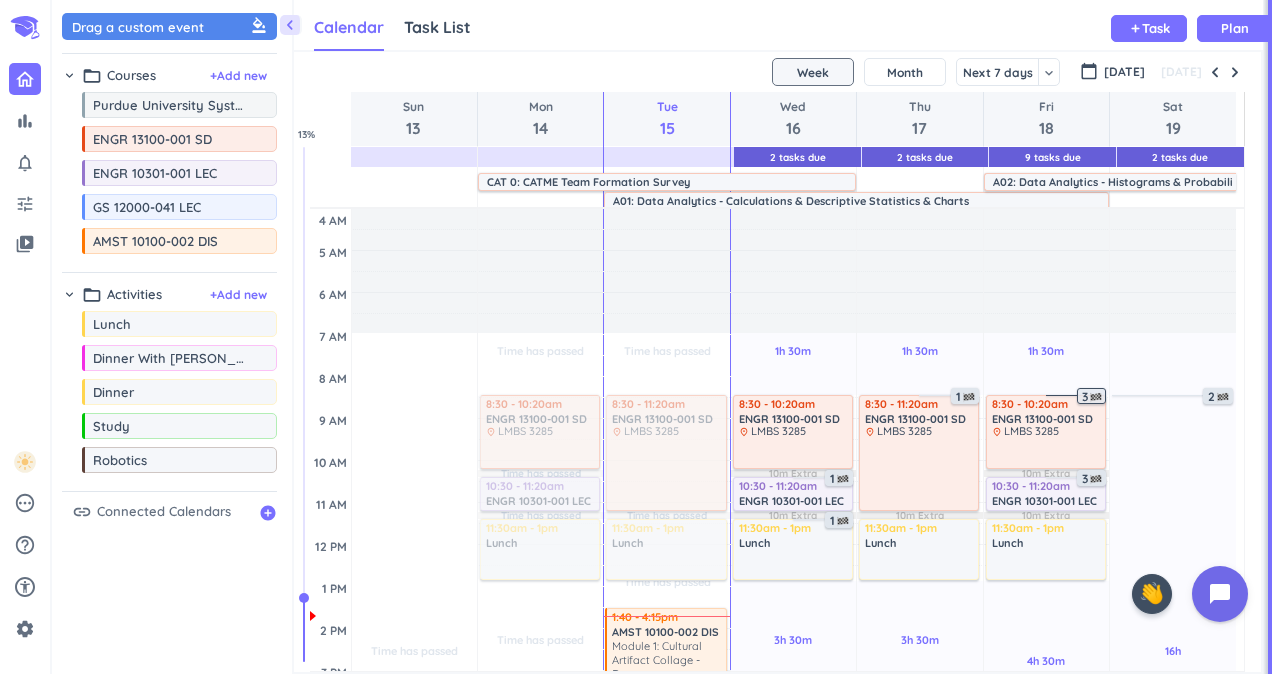 click on "3" at bounding box center (1091, 396) 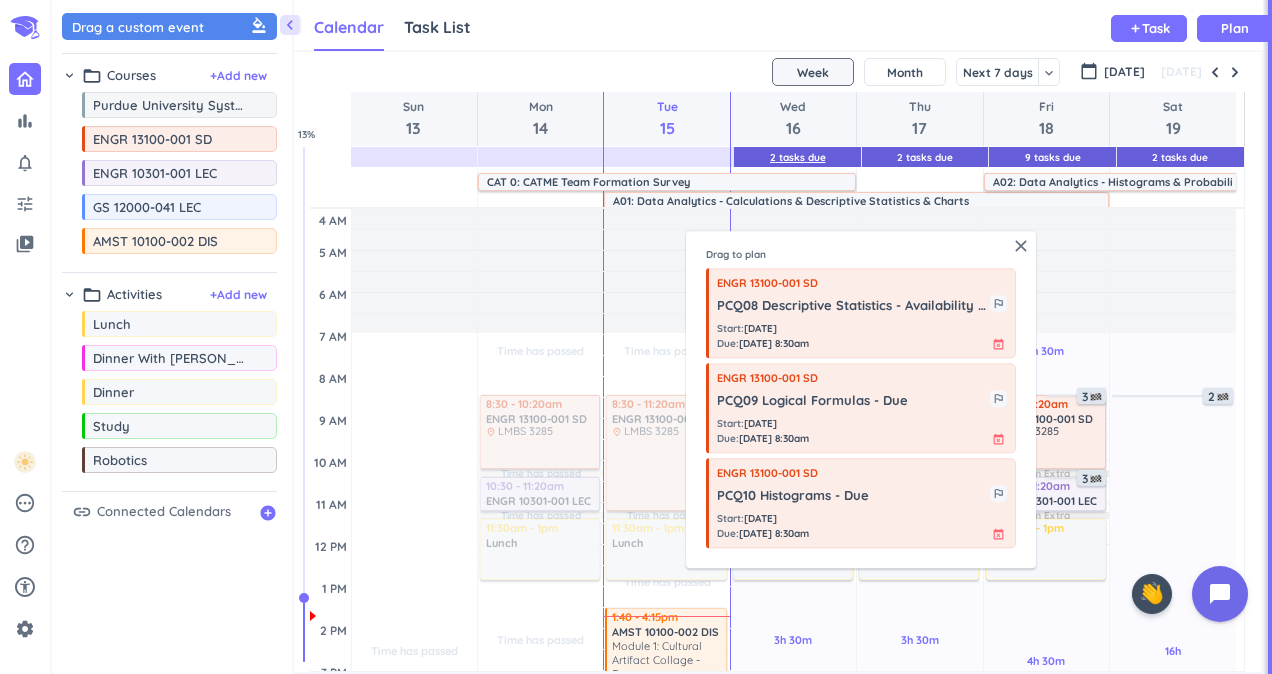 click on "2   Tasks   Due" at bounding box center (797, 157) 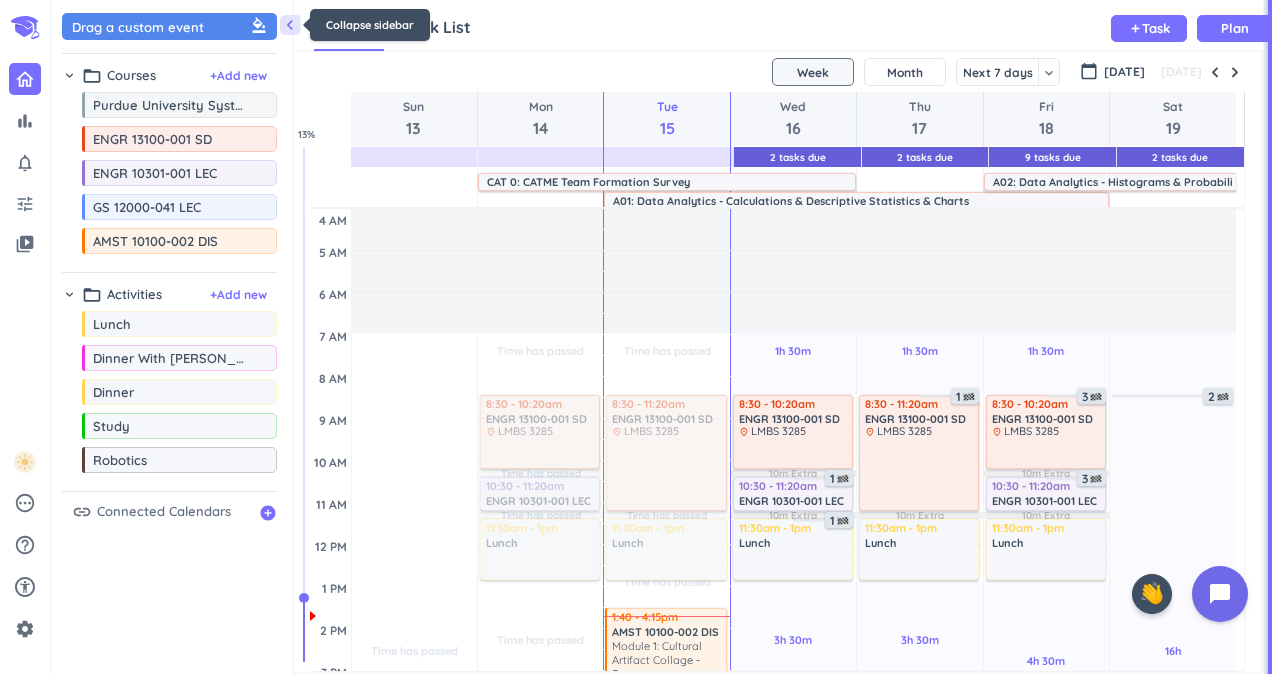 click on "chevron_left" at bounding box center (290, 25) 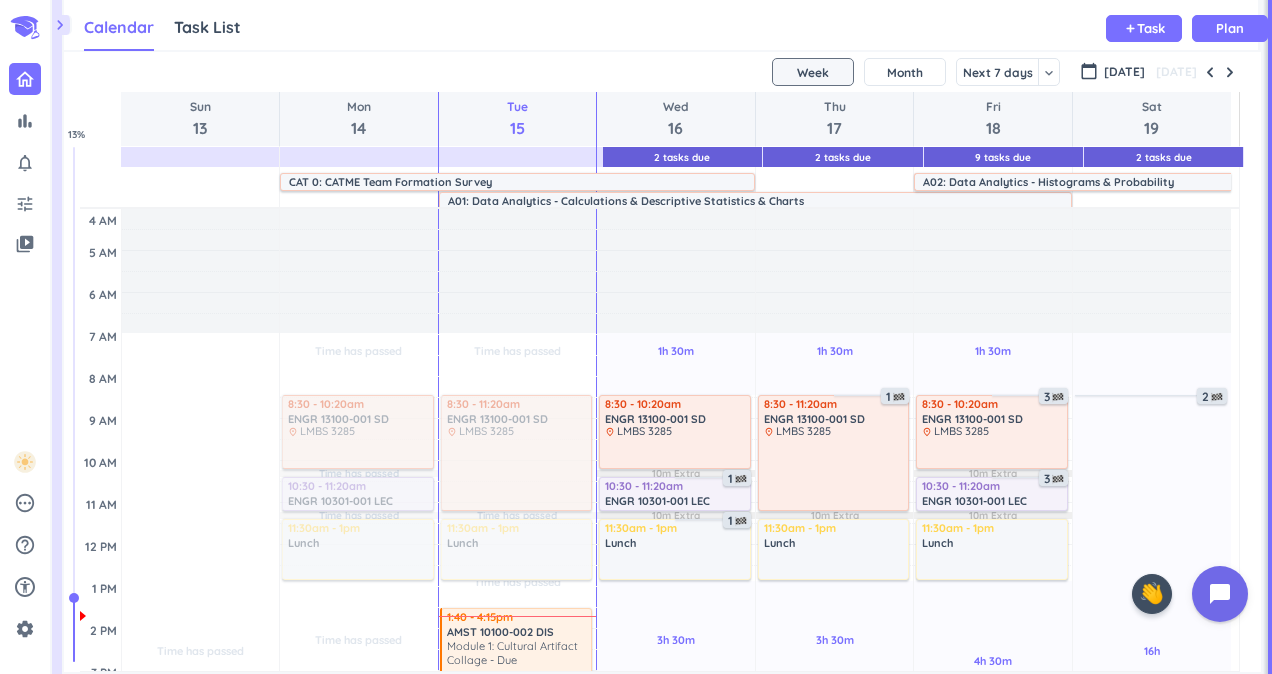 scroll, scrollTop: 9, scrollLeft: 8, axis: both 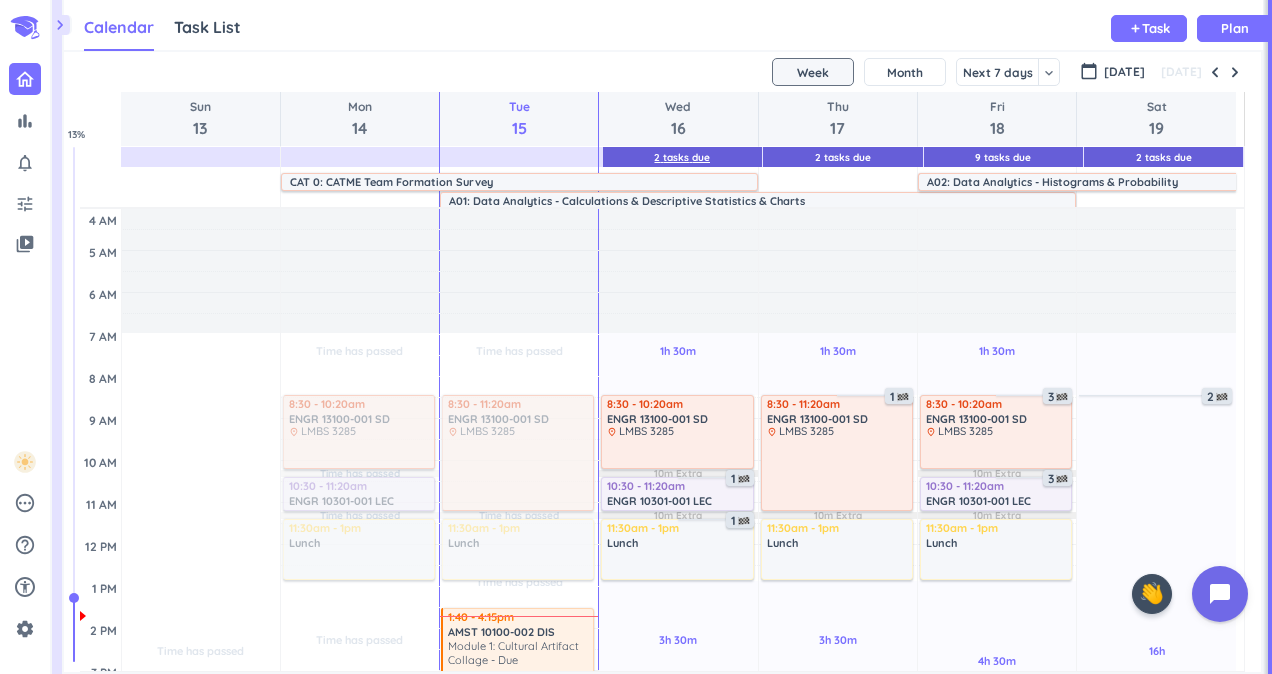 click on "2   Tasks   Due" at bounding box center [682, 157] 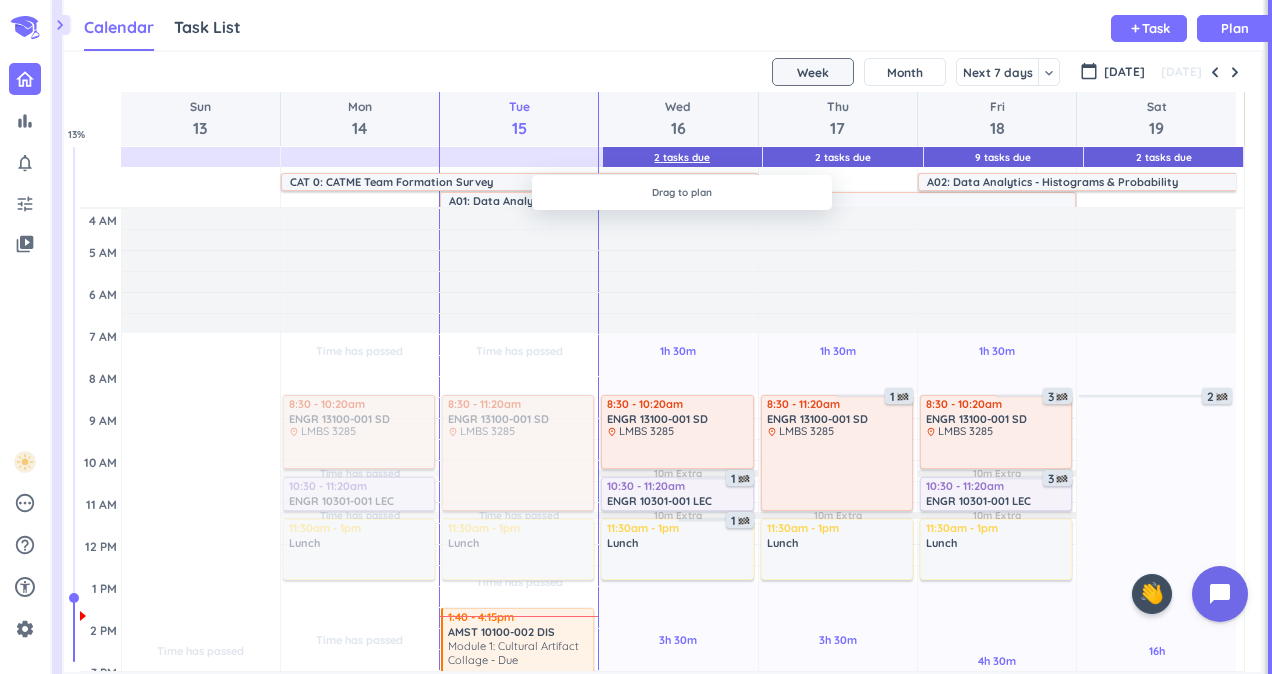 click on "2   Tasks   Due" at bounding box center (682, 157) 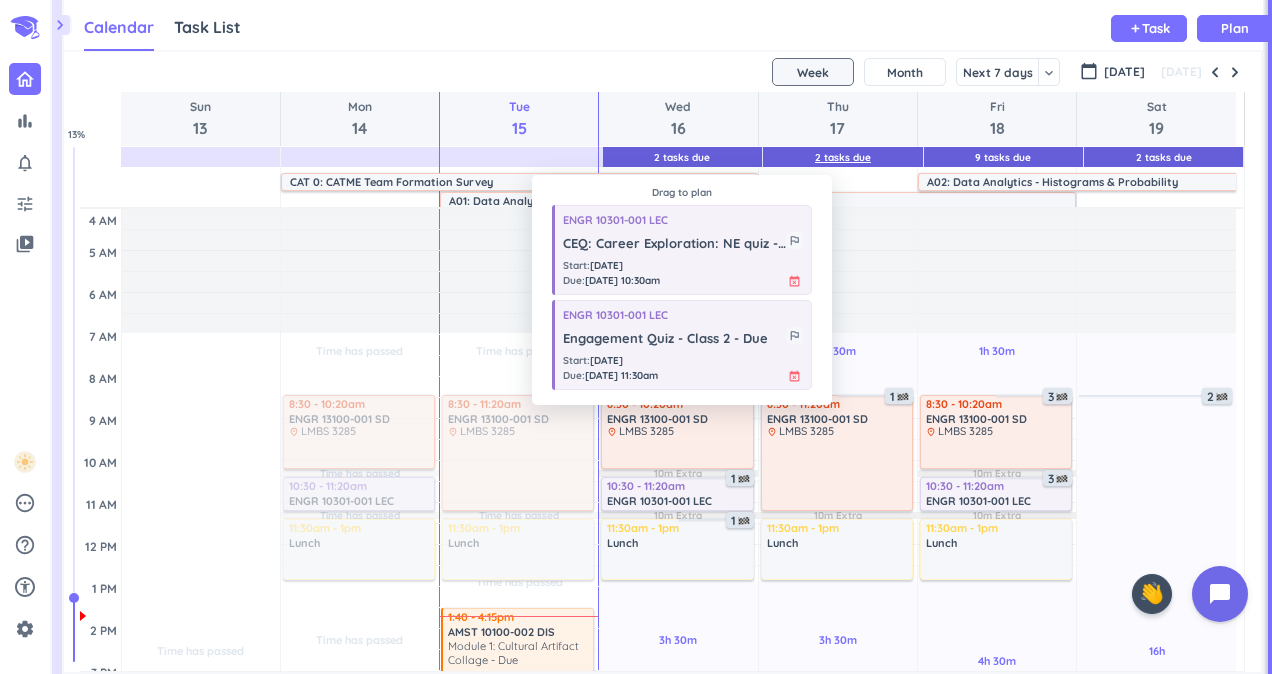 click on "2   Tasks   Due" at bounding box center (843, 157) 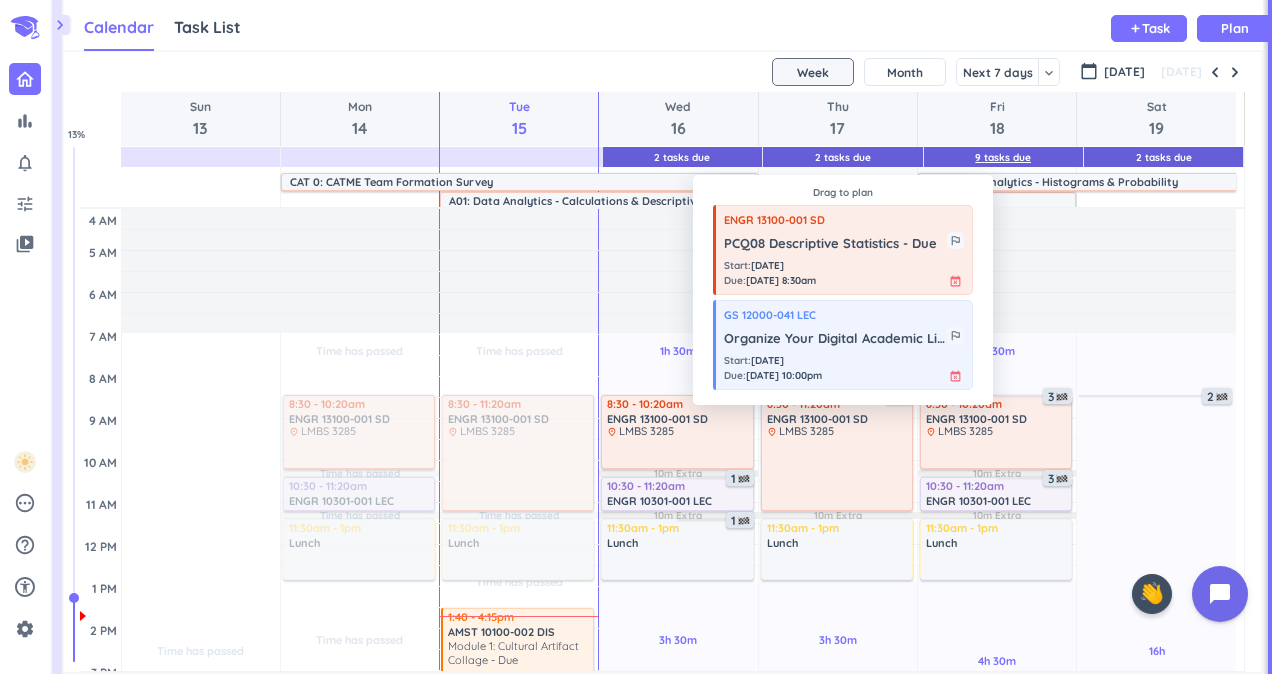 click on "9   Tasks   Due" at bounding box center (1003, 157) 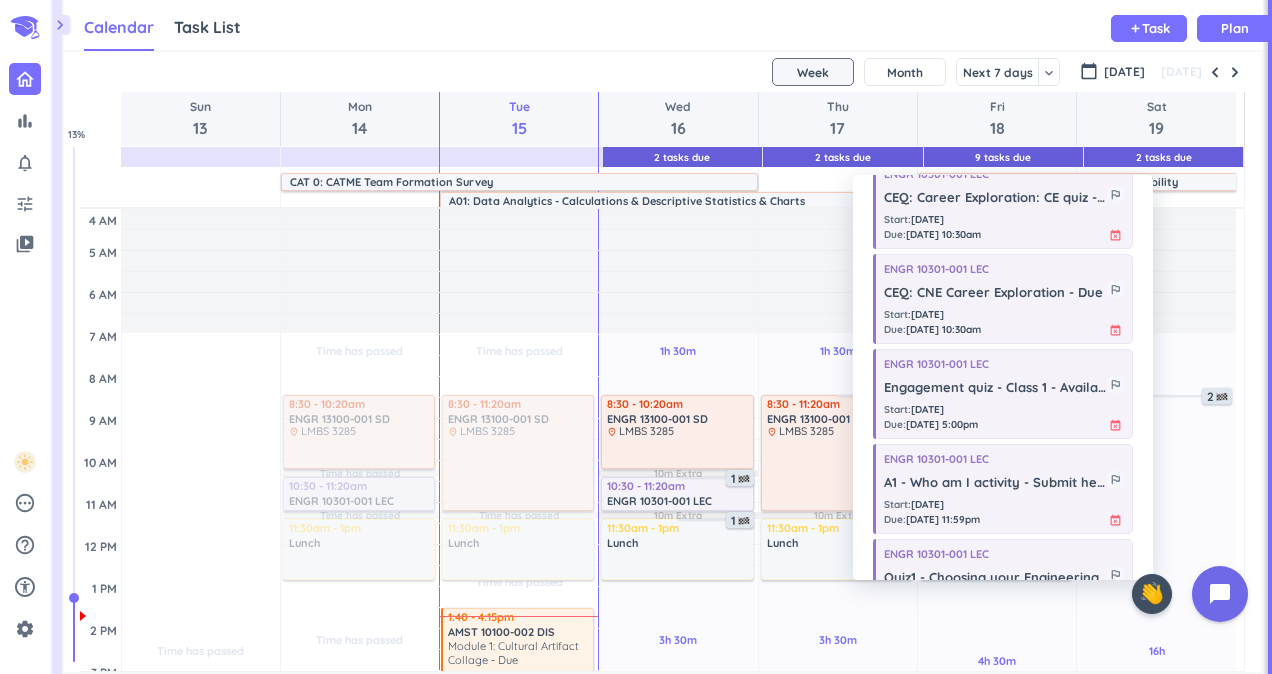 scroll, scrollTop: 492, scrollLeft: 0, axis: vertical 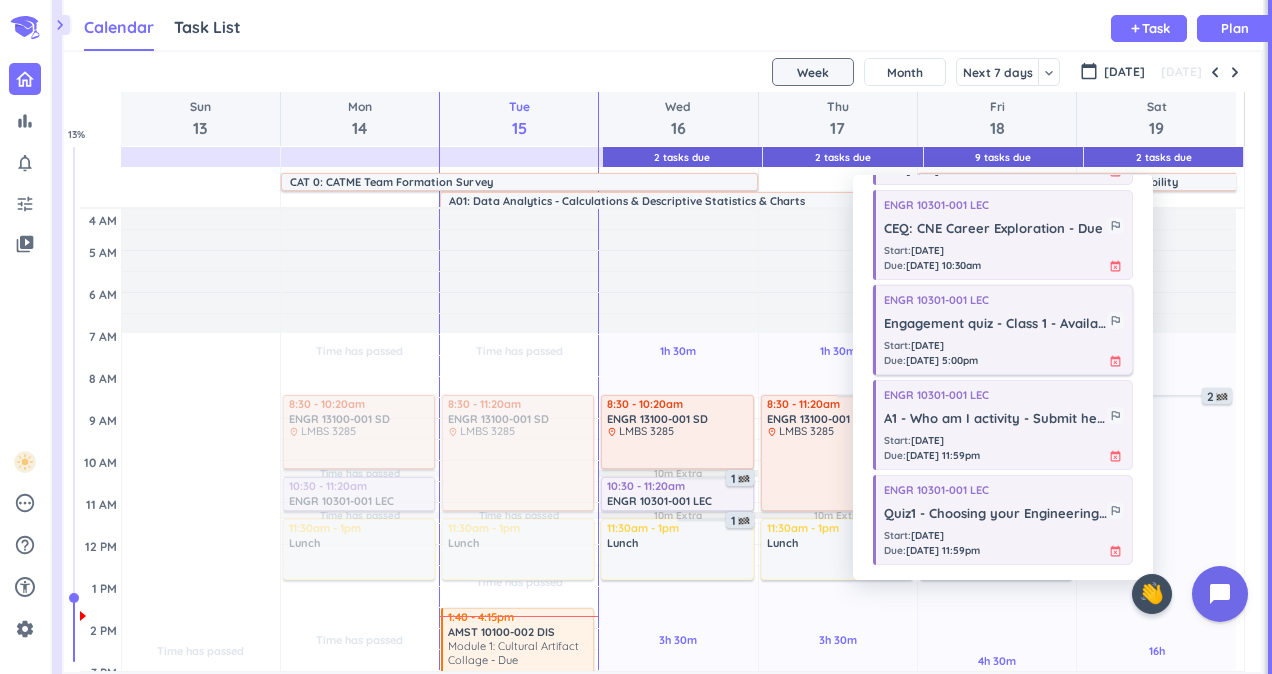 click on "Start :  [DATE] Due :  [DATE] 5:00pm event_busy" at bounding box center (1004, 353) 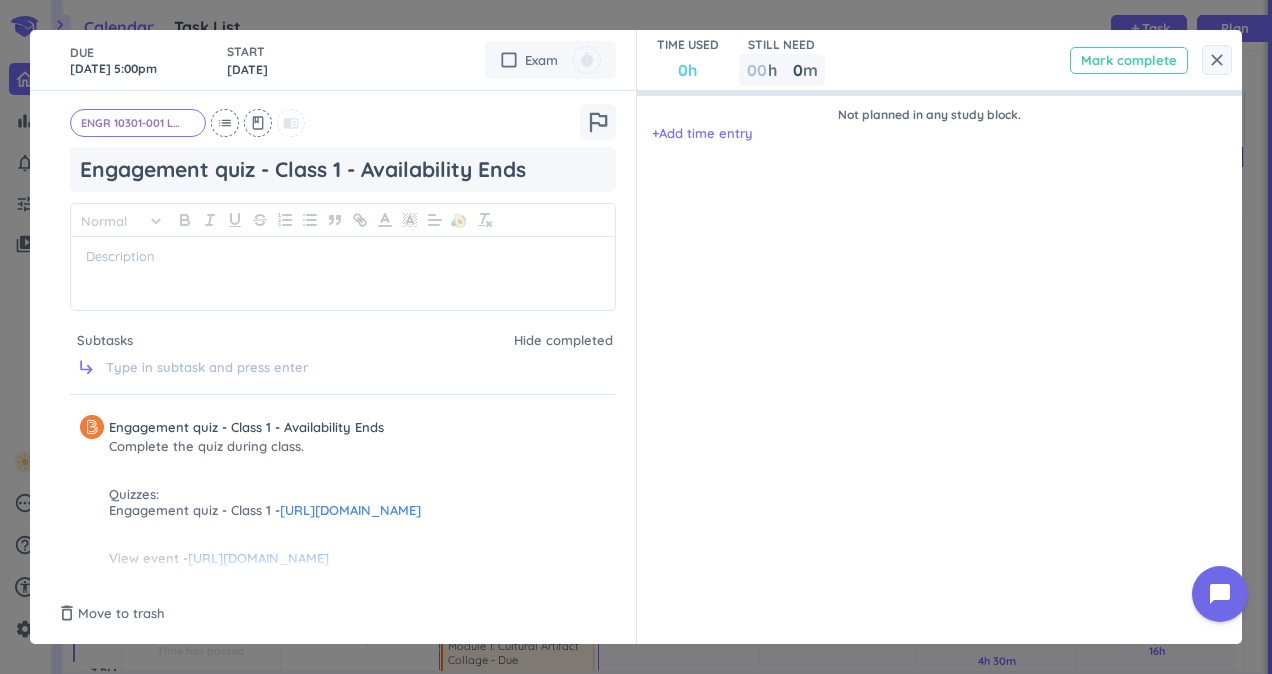 click on "Mark complete" at bounding box center (1129, 60) 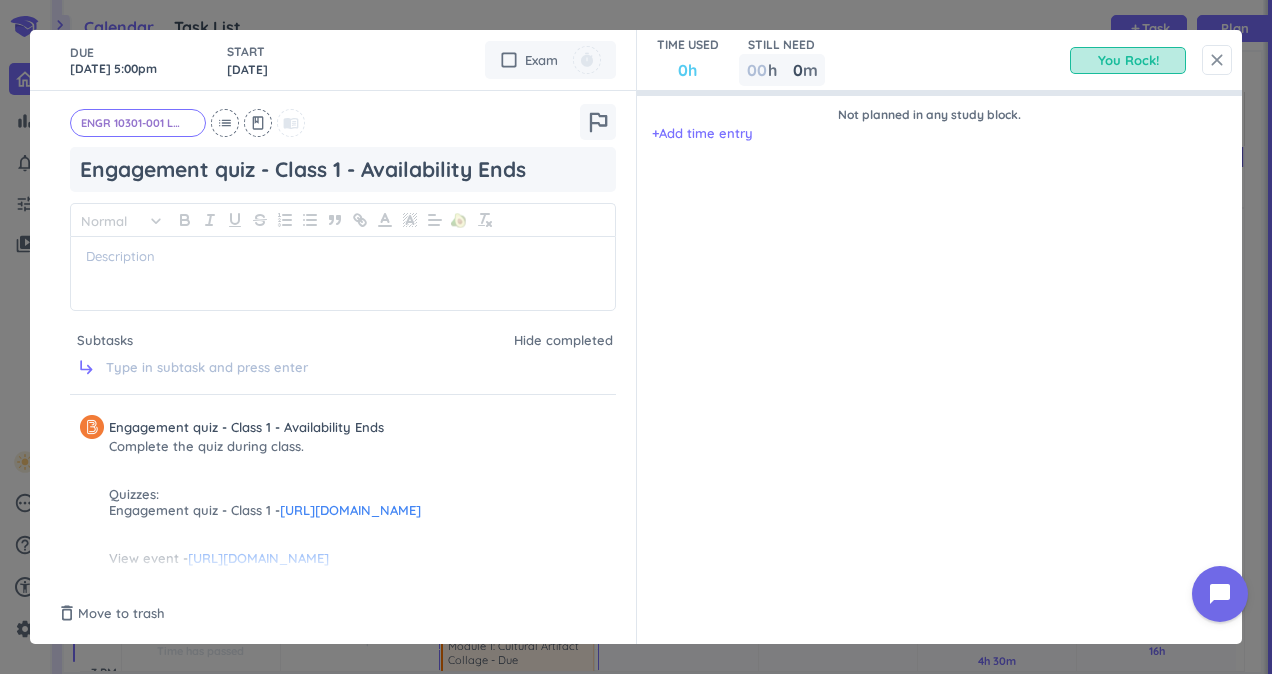 click on "close" at bounding box center (1217, 60) 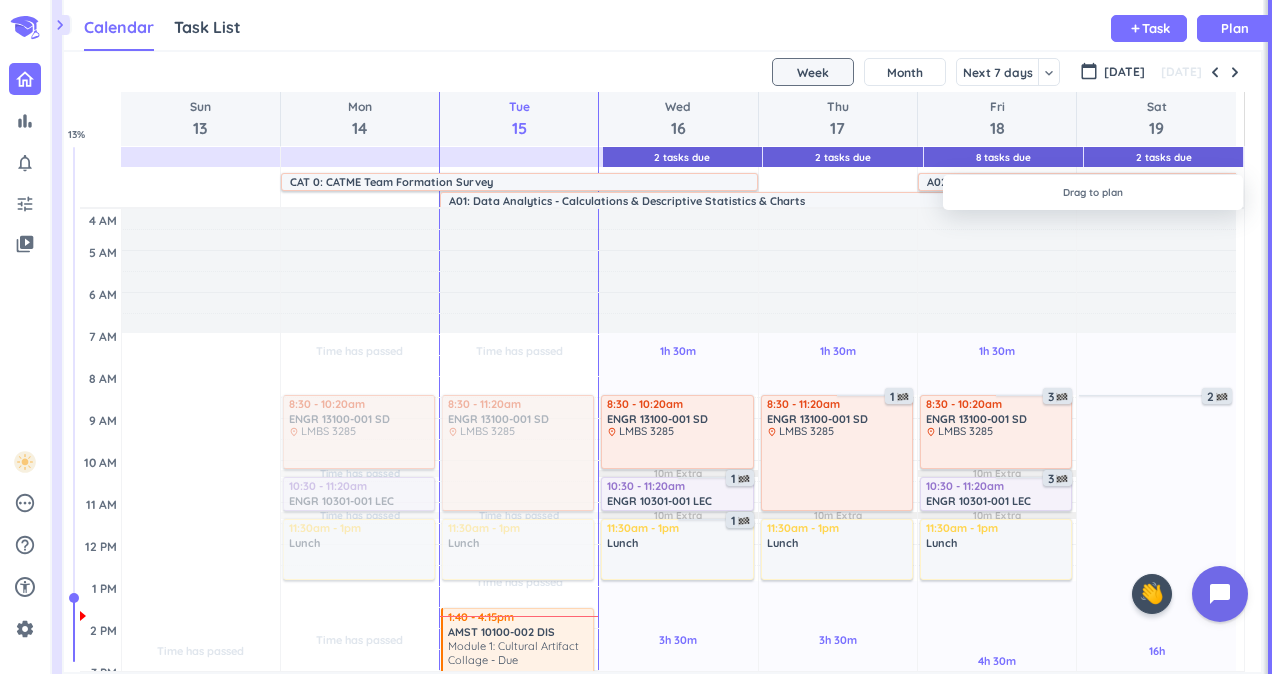 click on "Fri 18" at bounding box center [996, 119] 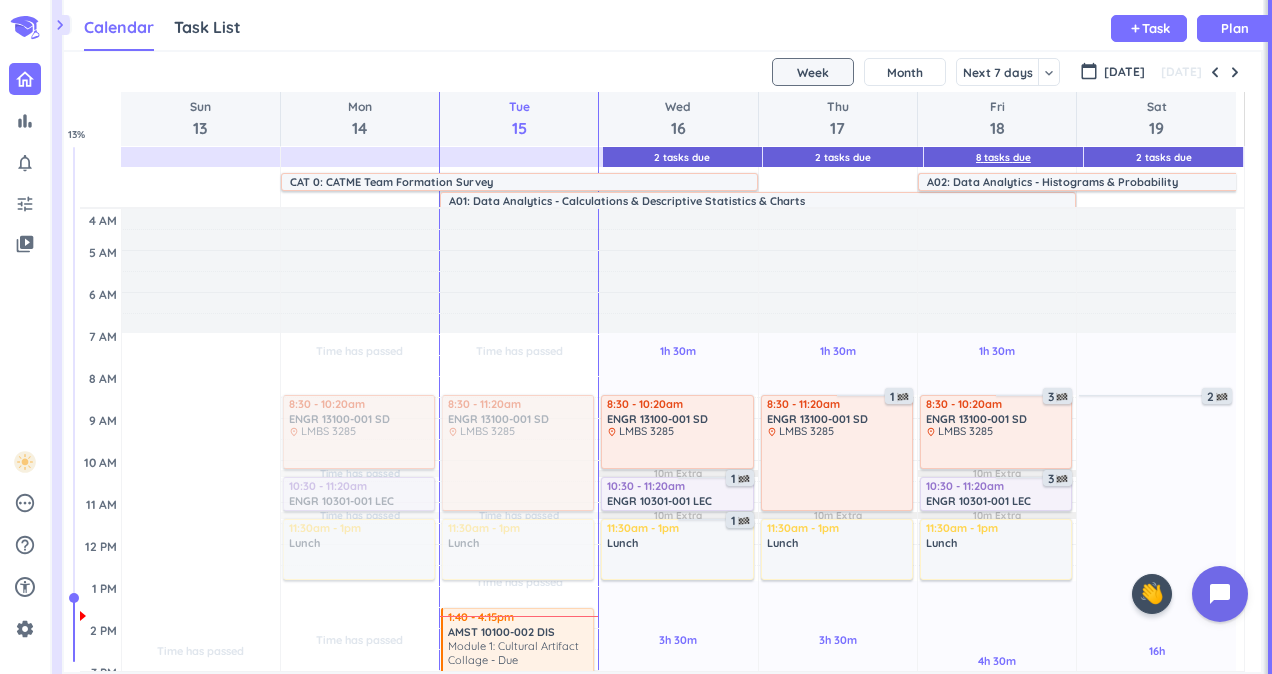 click on "8   Tasks   Due" at bounding box center (1003, 157) 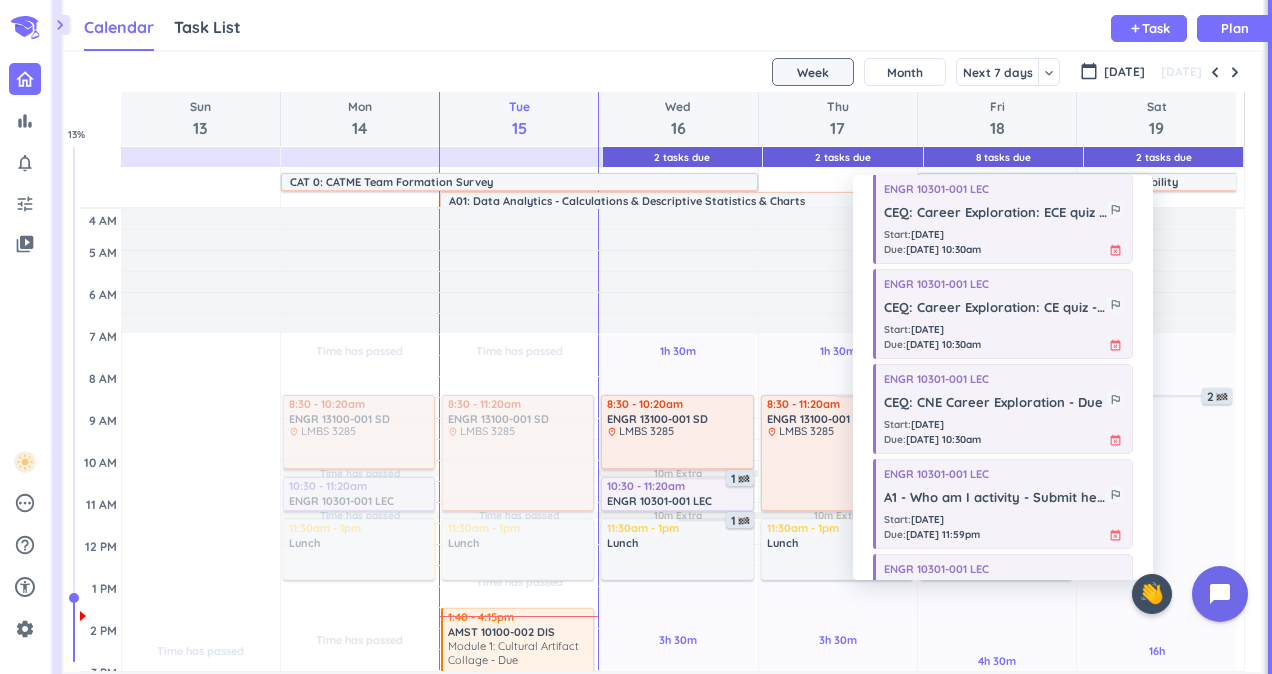 scroll, scrollTop: 397, scrollLeft: 0, axis: vertical 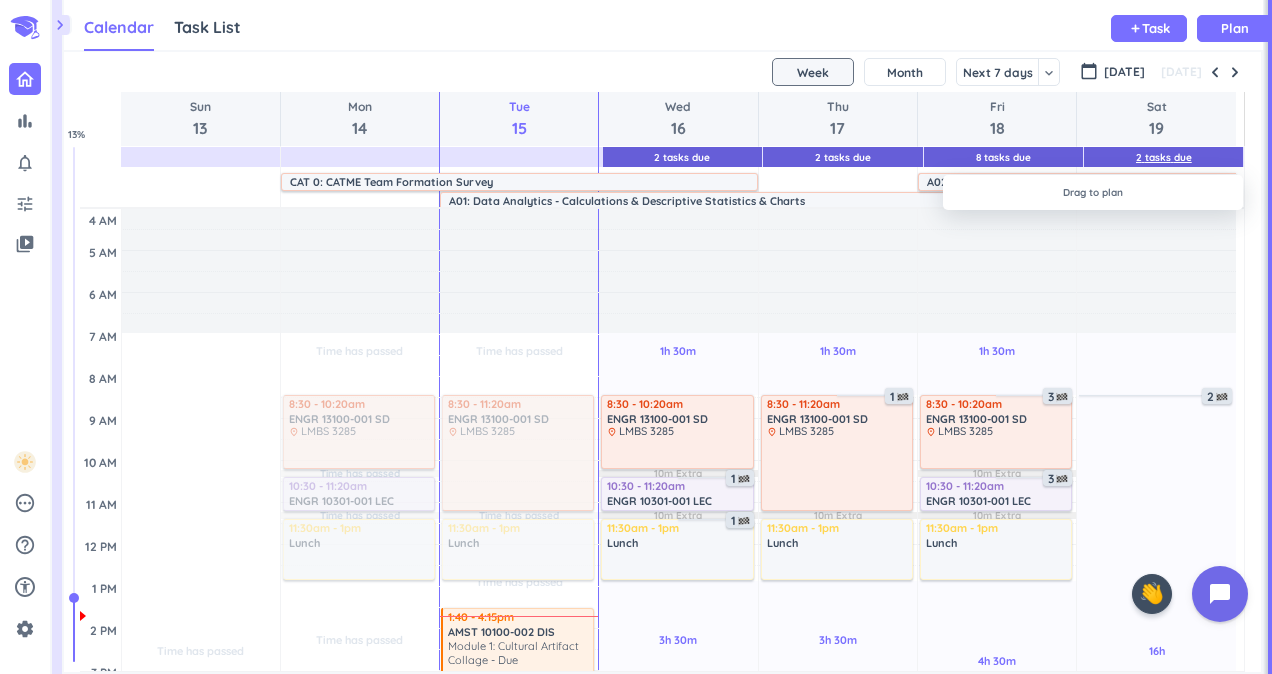 click on "2   Tasks   Due" at bounding box center (1164, 157) 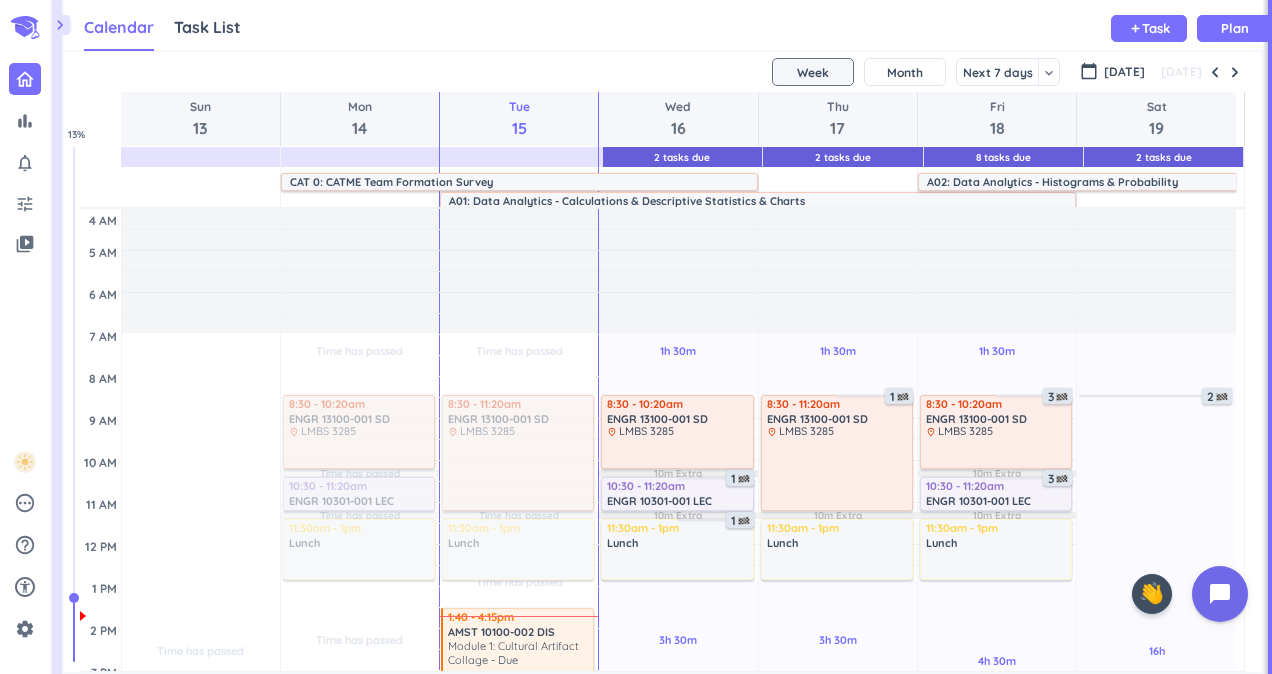 click on "Calendar Task List Calendar keyboard_arrow_down add Task Plan" at bounding box center (663, 25) 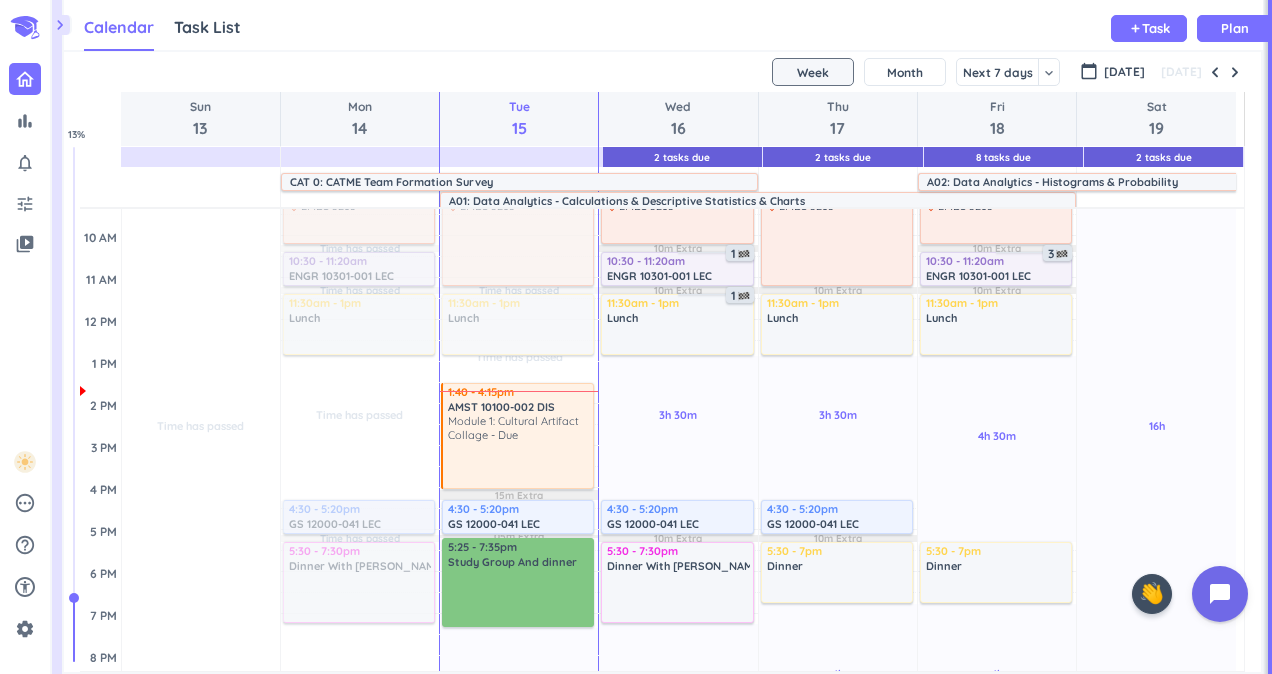 scroll, scrollTop: 226, scrollLeft: 0, axis: vertical 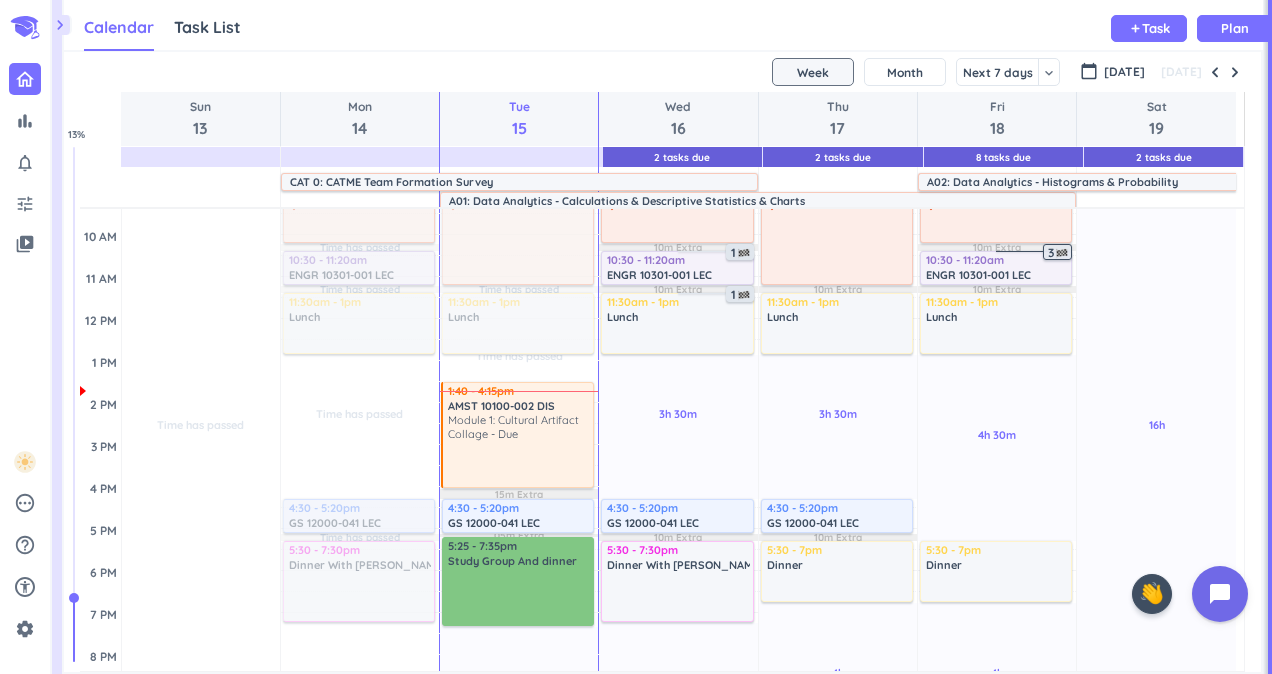 click at bounding box center [1062, 253] 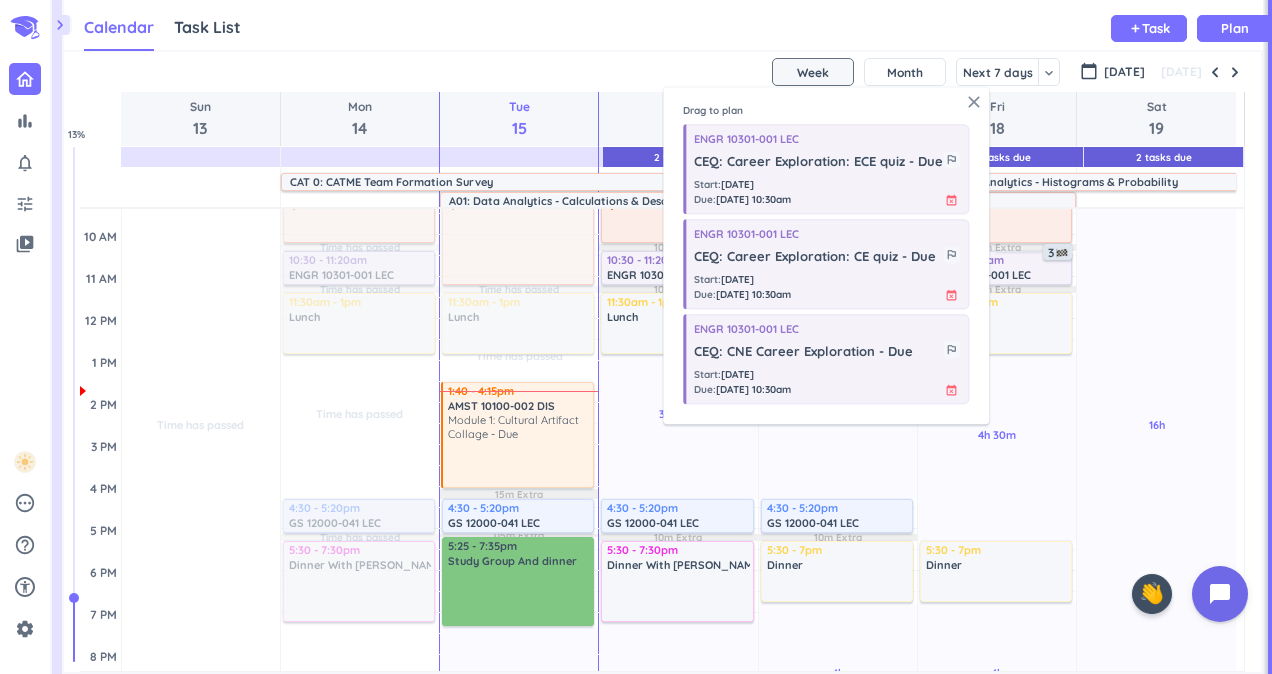 click on "close" at bounding box center (974, 102) 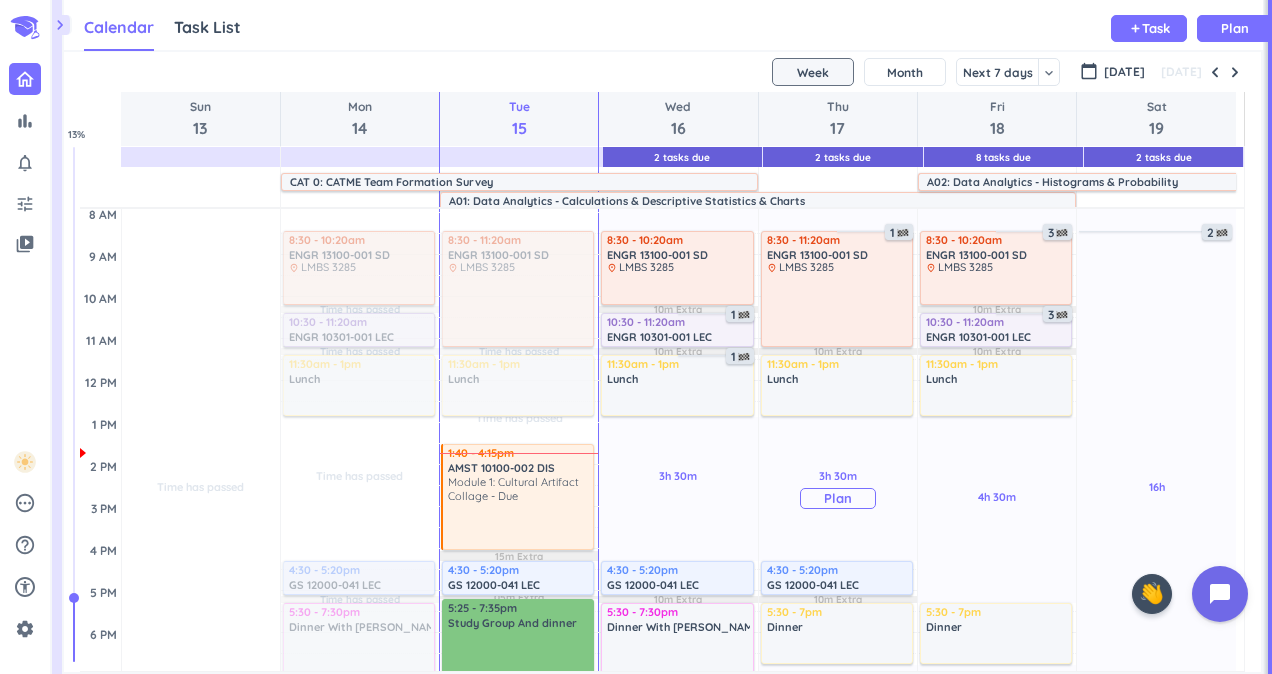 scroll, scrollTop: 171, scrollLeft: 0, axis: vertical 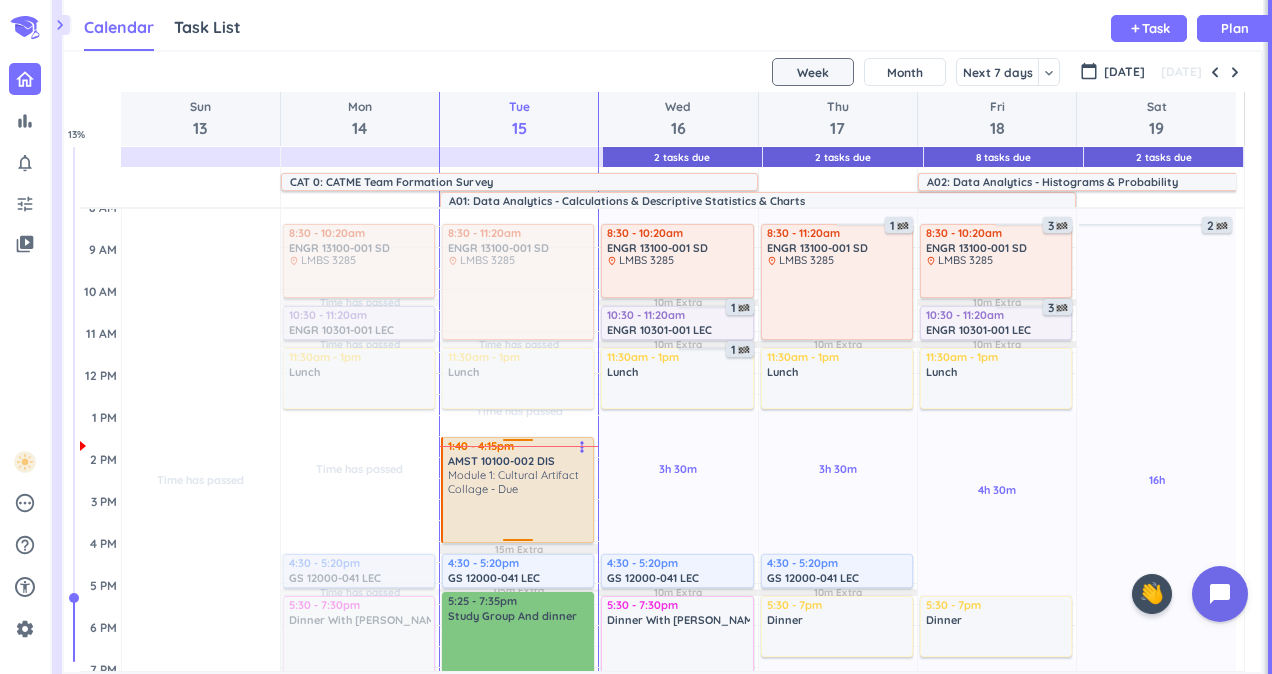click on "more_vert" at bounding box center [582, 447] 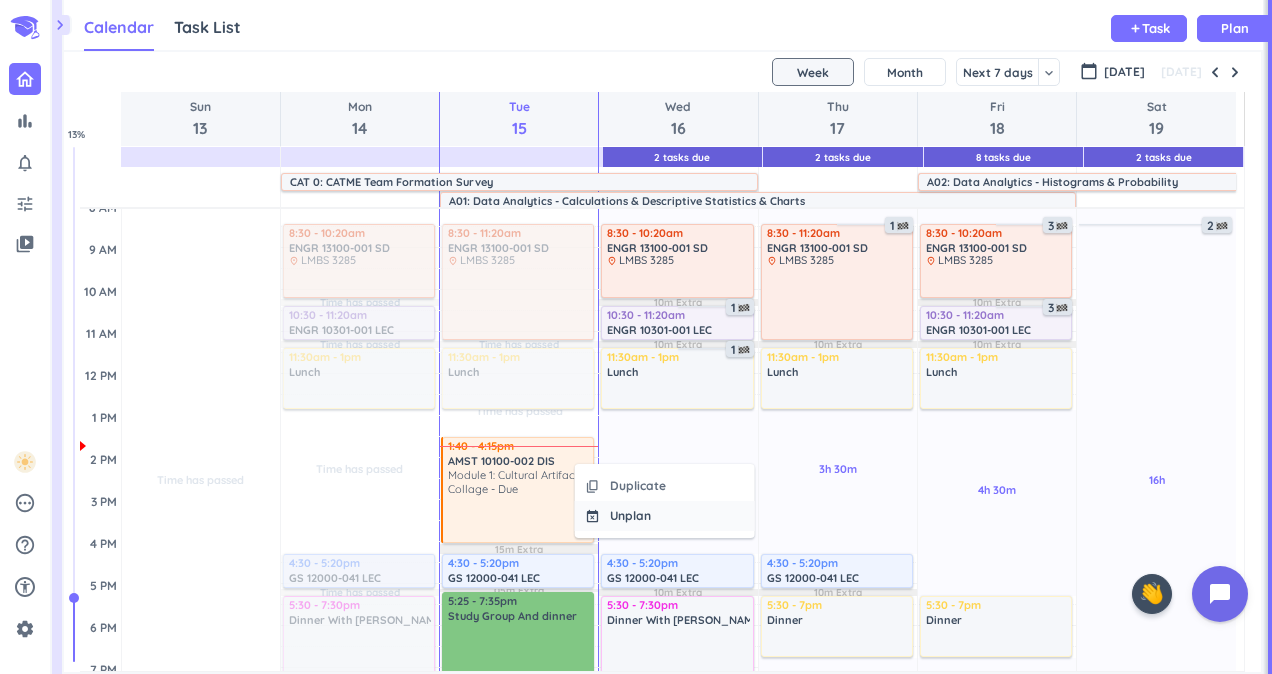 click on "Unplan" at bounding box center [630, 516] 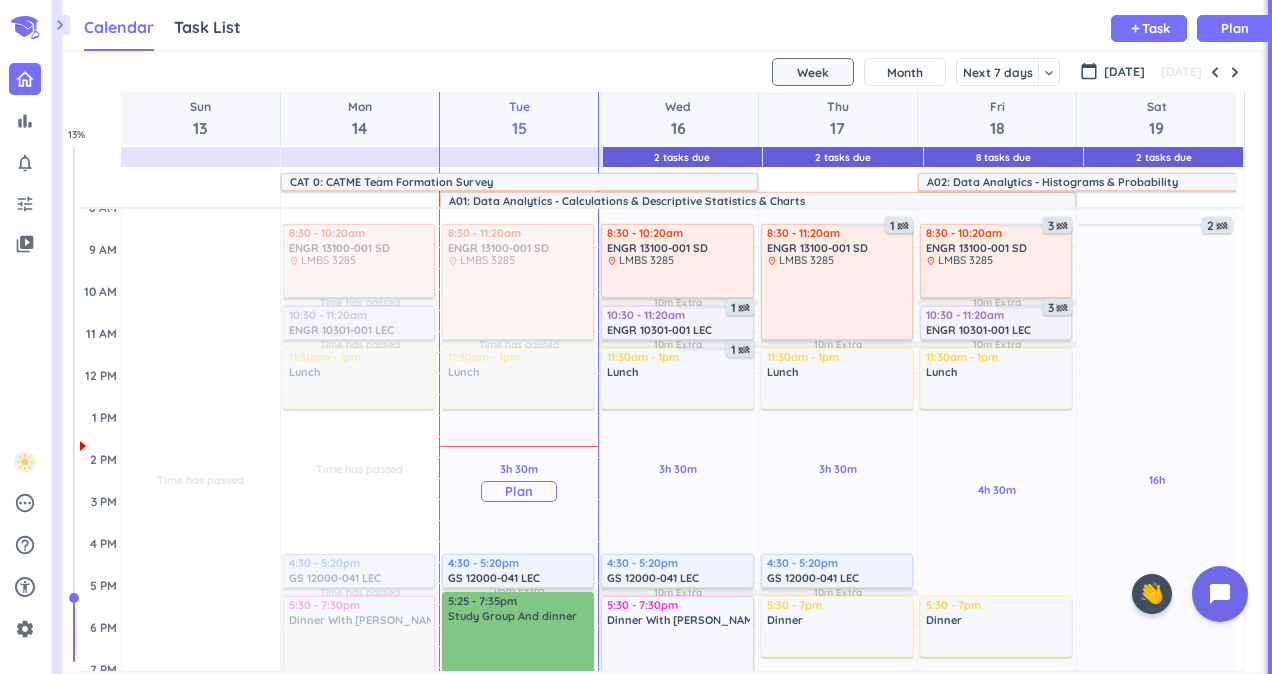 click on "Plan" at bounding box center [519, 491] 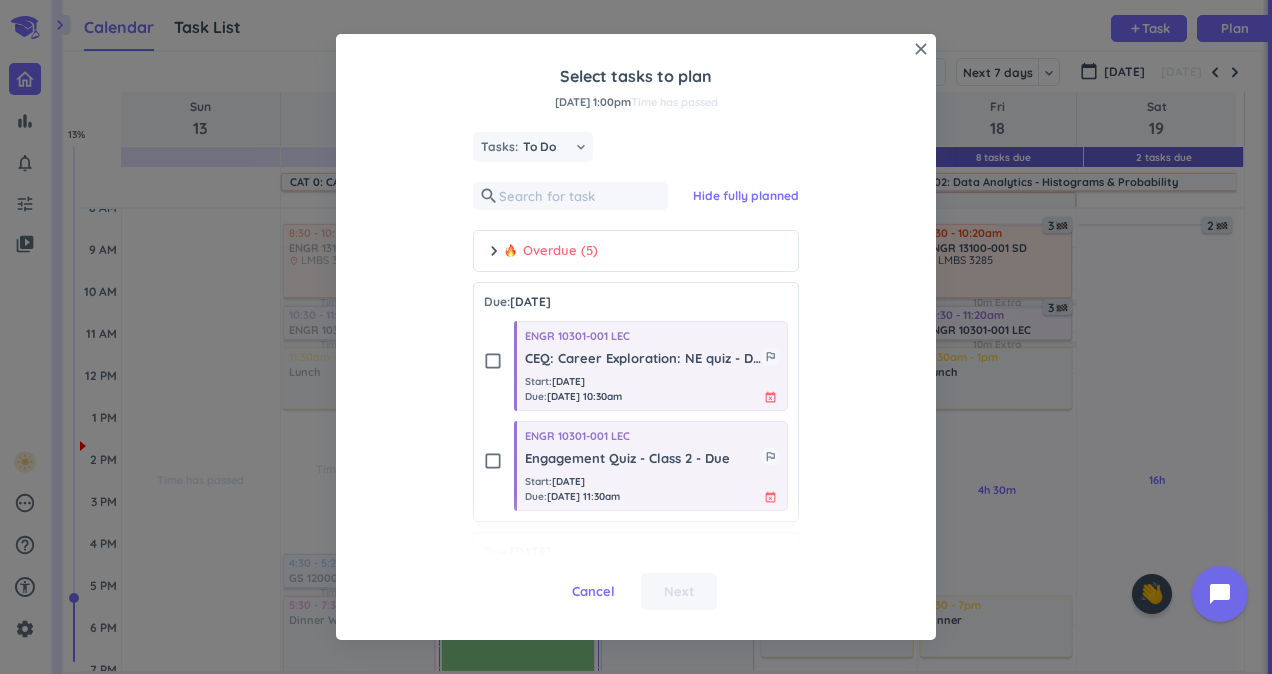 click on "check_box_outline_blank" at bounding box center (493, 361) 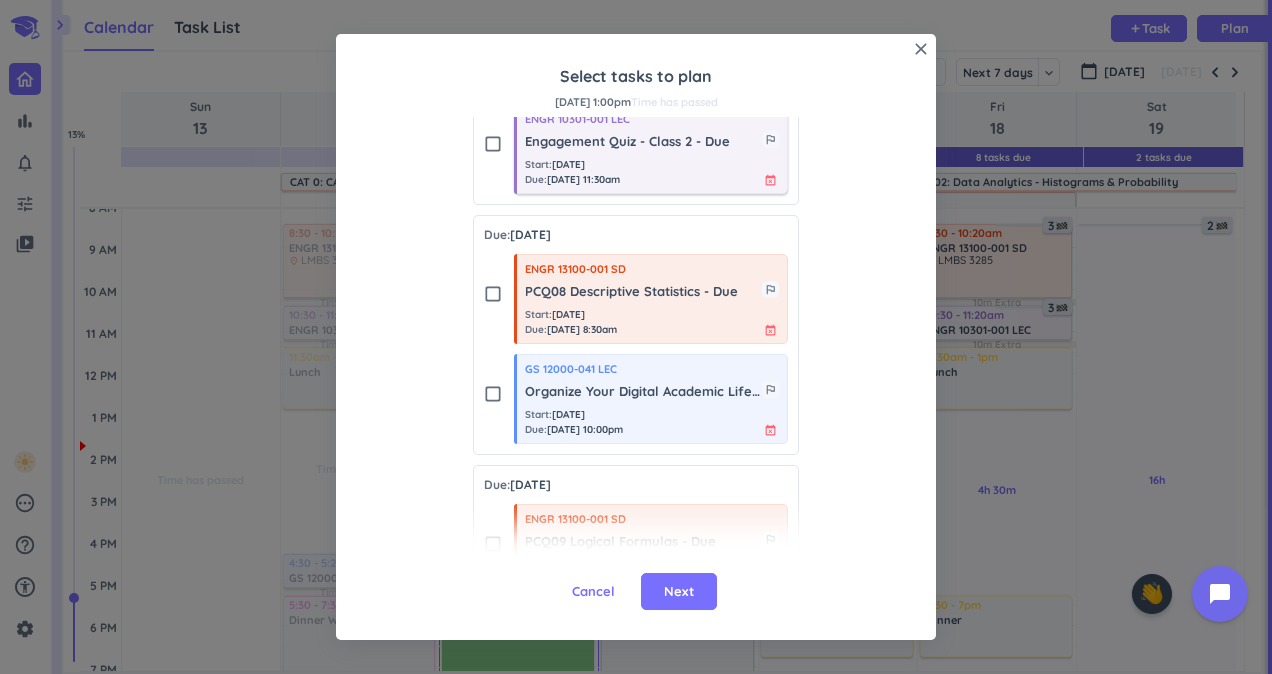 scroll, scrollTop: 311, scrollLeft: 0, axis: vertical 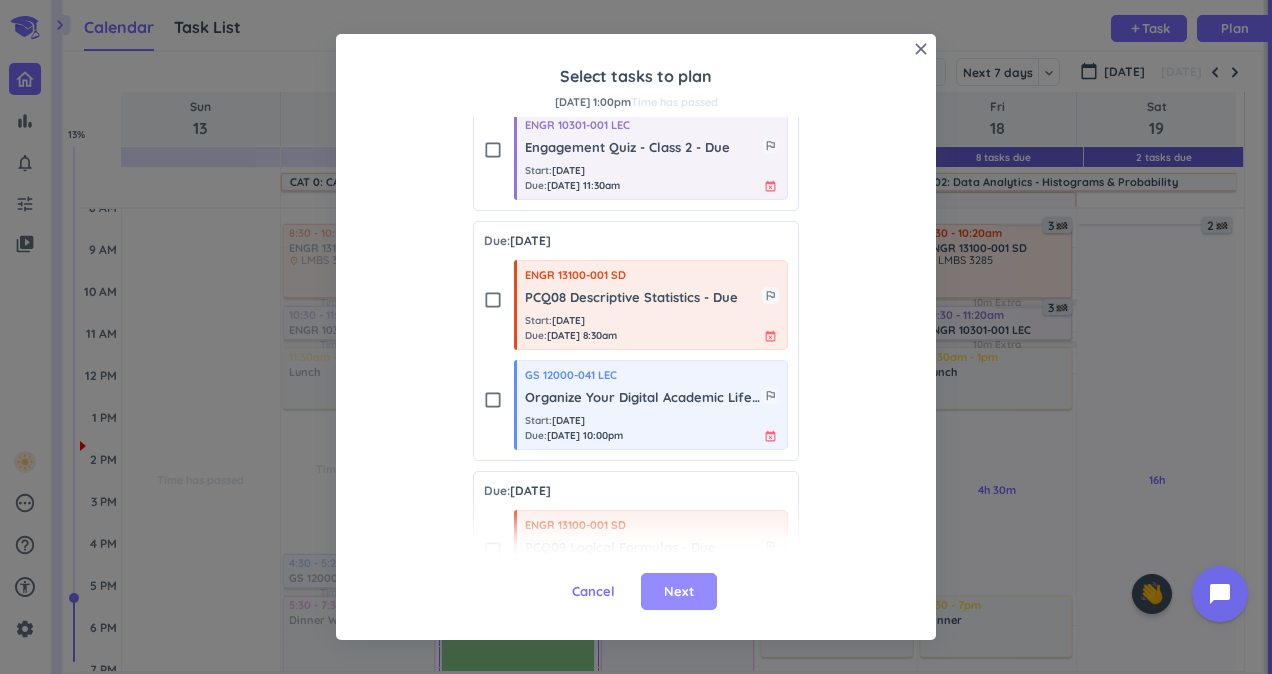 click on "Next" at bounding box center [679, 592] 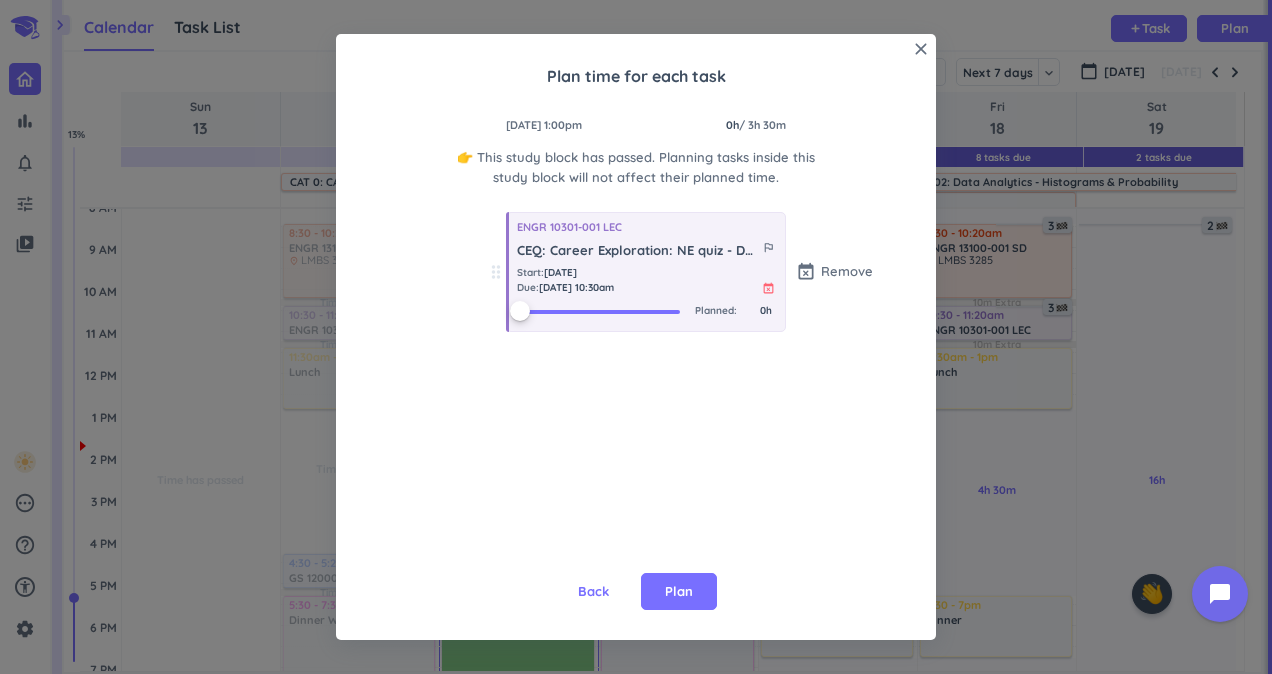 scroll, scrollTop: 0, scrollLeft: 0, axis: both 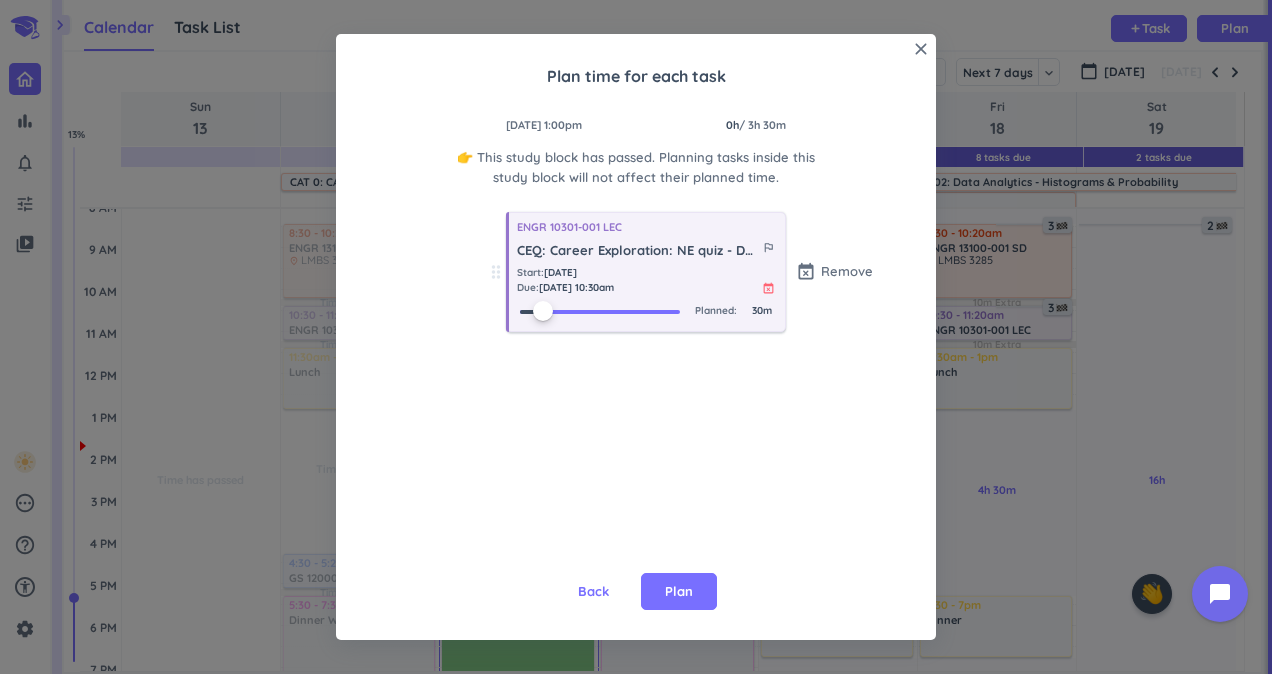 drag, startPoint x: 515, startPoint y: 315, endPoint x: 536, endPoint y: 316, distance: 21.023796 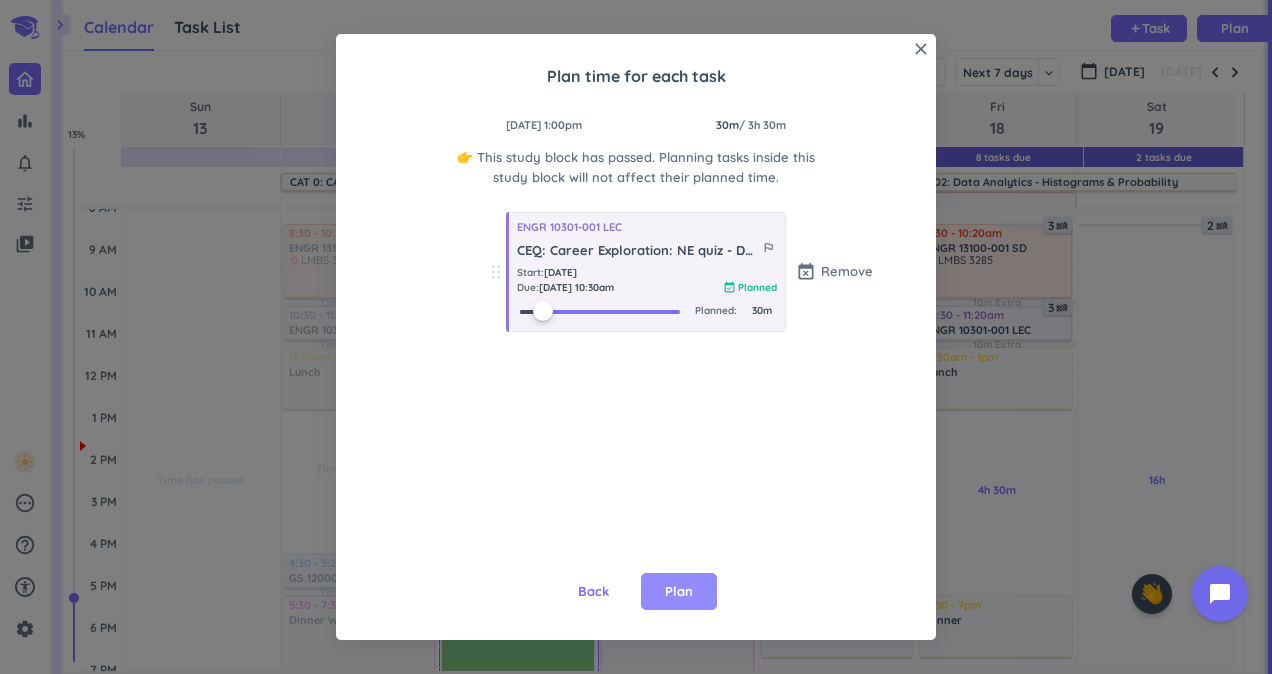click on "Plan" at bounding box center [679, 592] 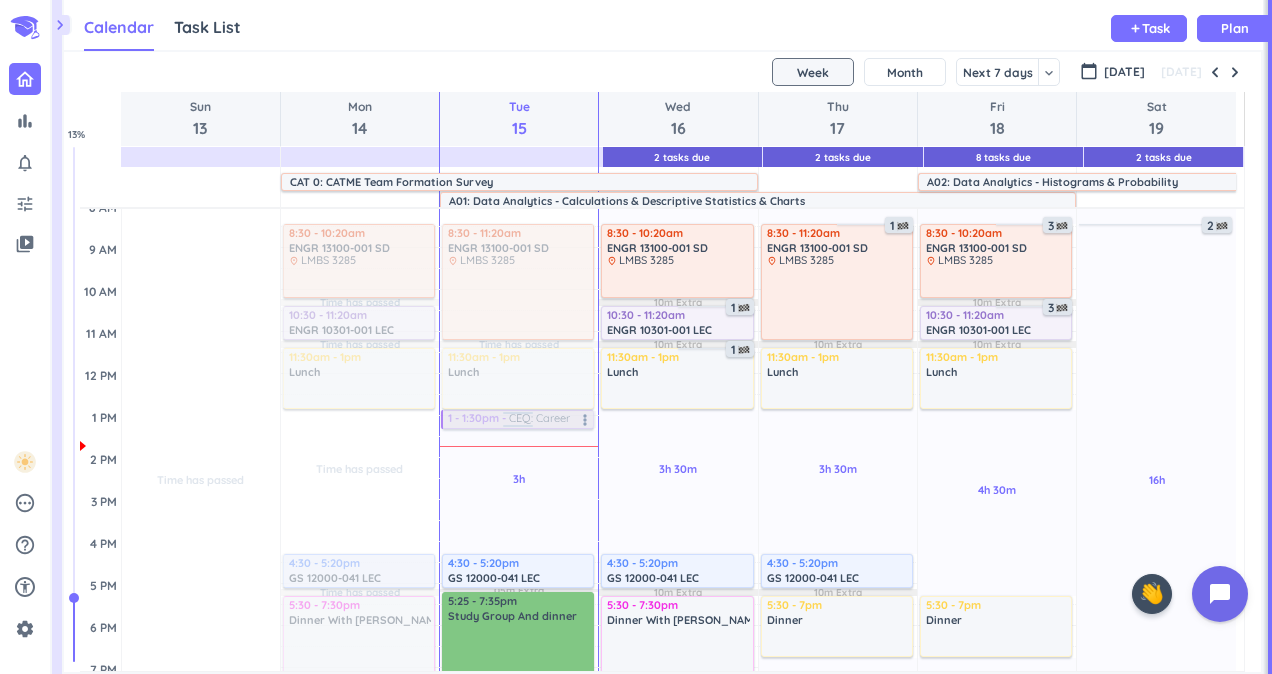 click at bounding box center (518, 419) 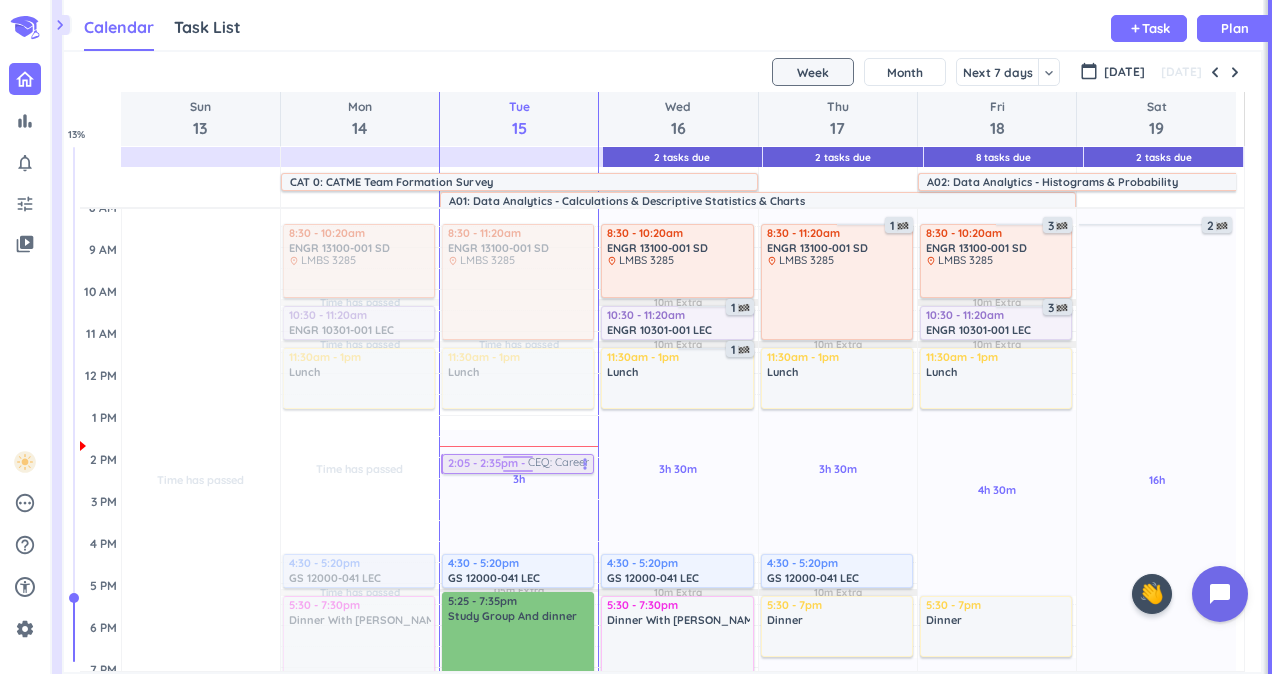drag, startPoint x: 546, startPoint y: 422, endPoint x: 531, endPoint y: 470, distance: 50.289165 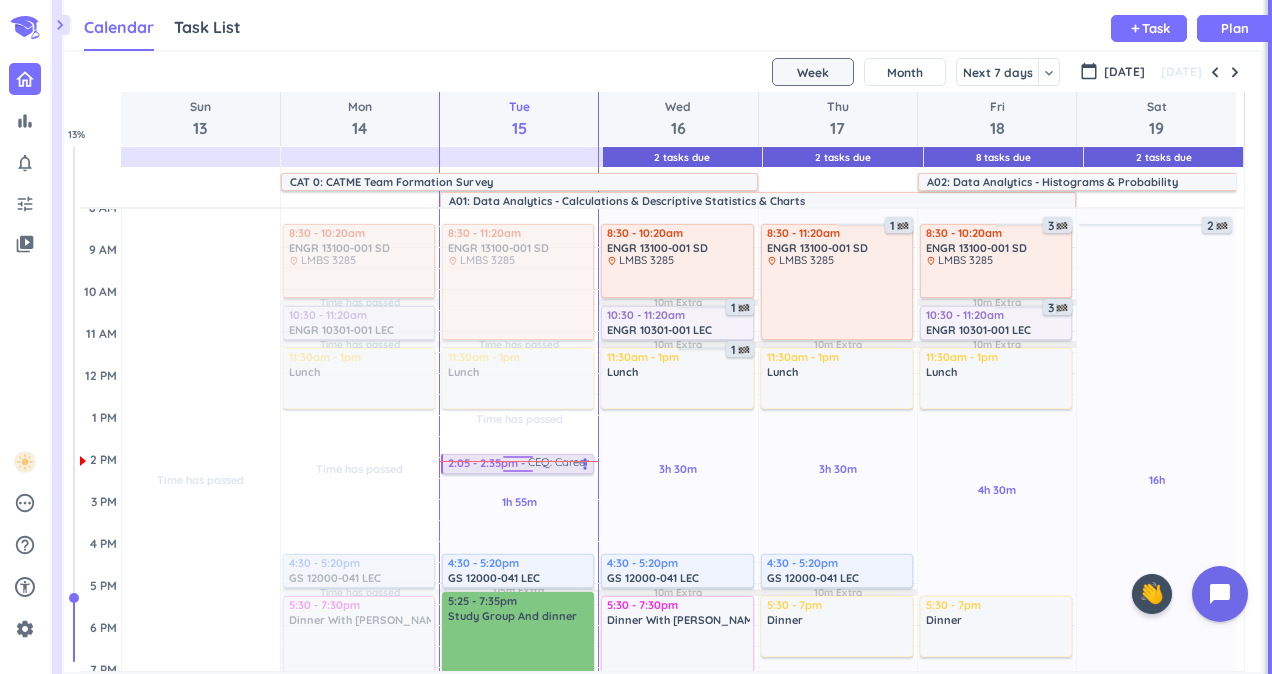 click on "CEQ: Career Exploration: NE quiz - Due" at bounding box center (560, 463) 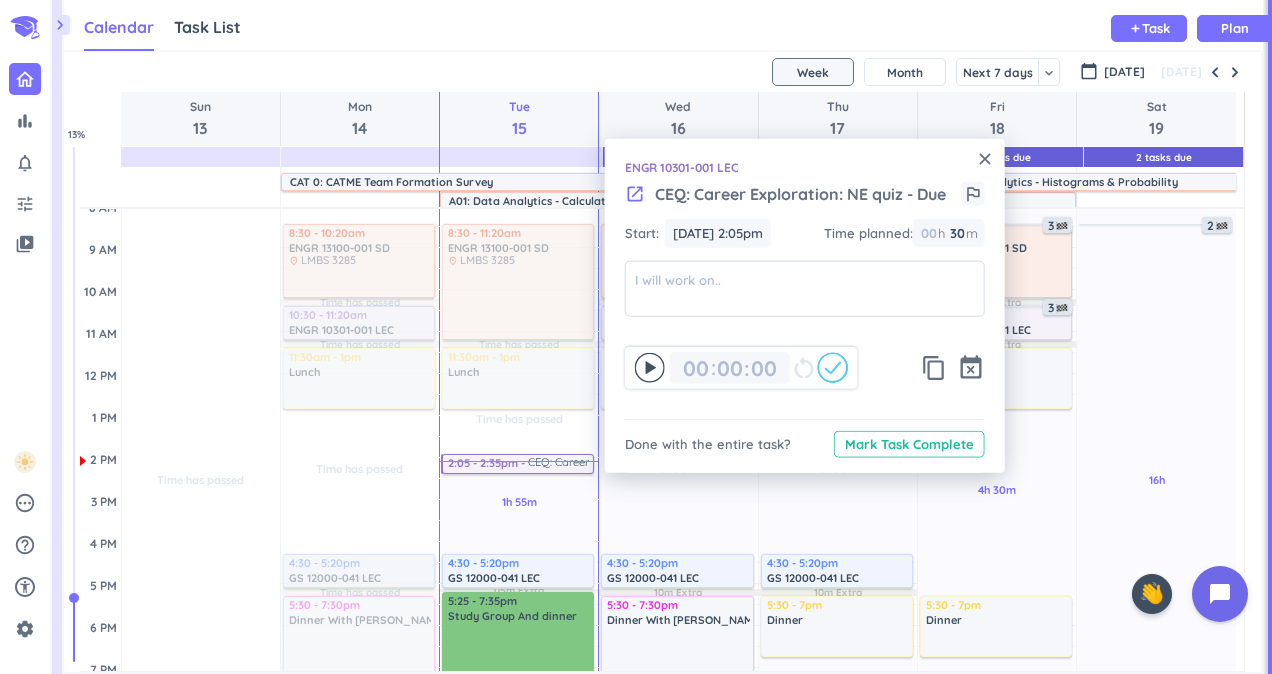 click on "Mark Task Complete" at bounding box center (909, 444) 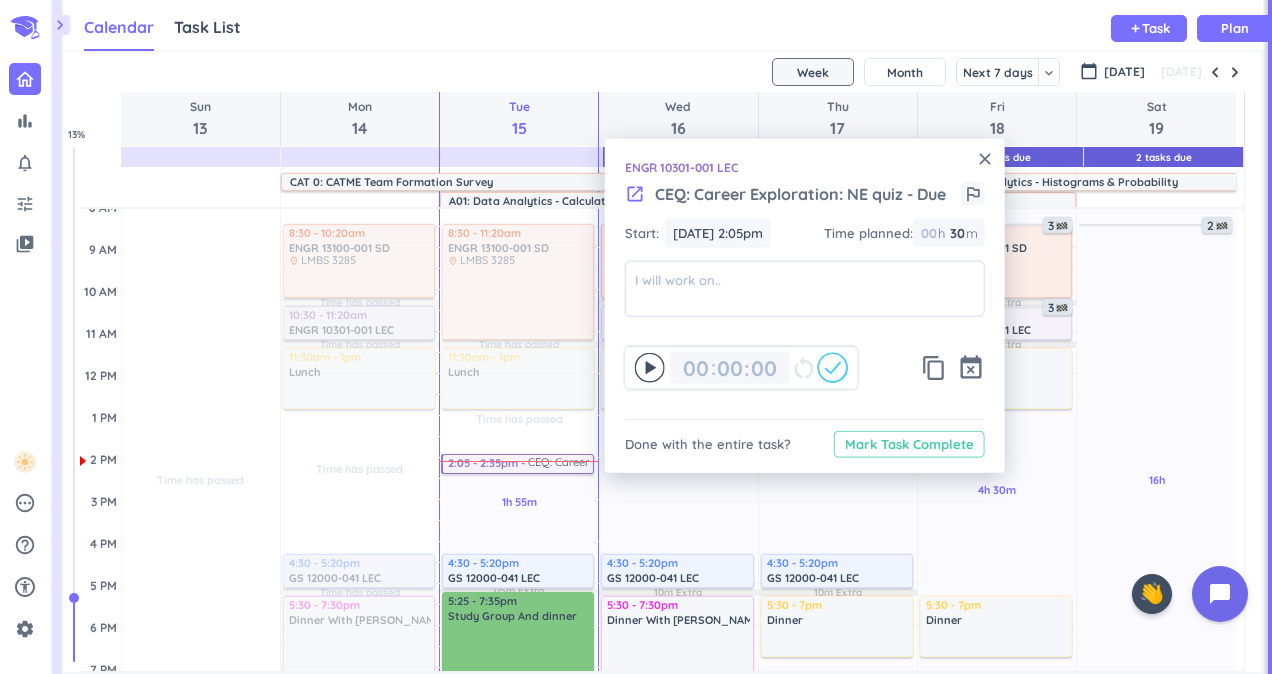 click on "Mark Task Complete" at bounding box center (909, 444) 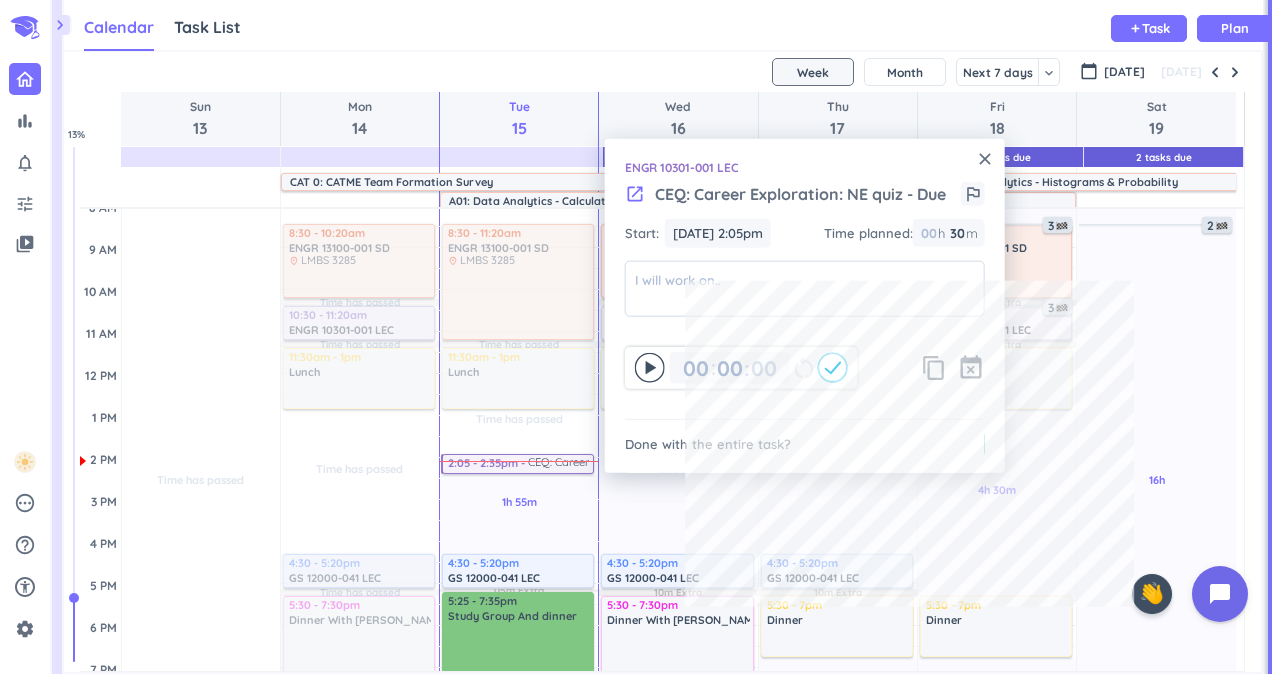 type on "00" 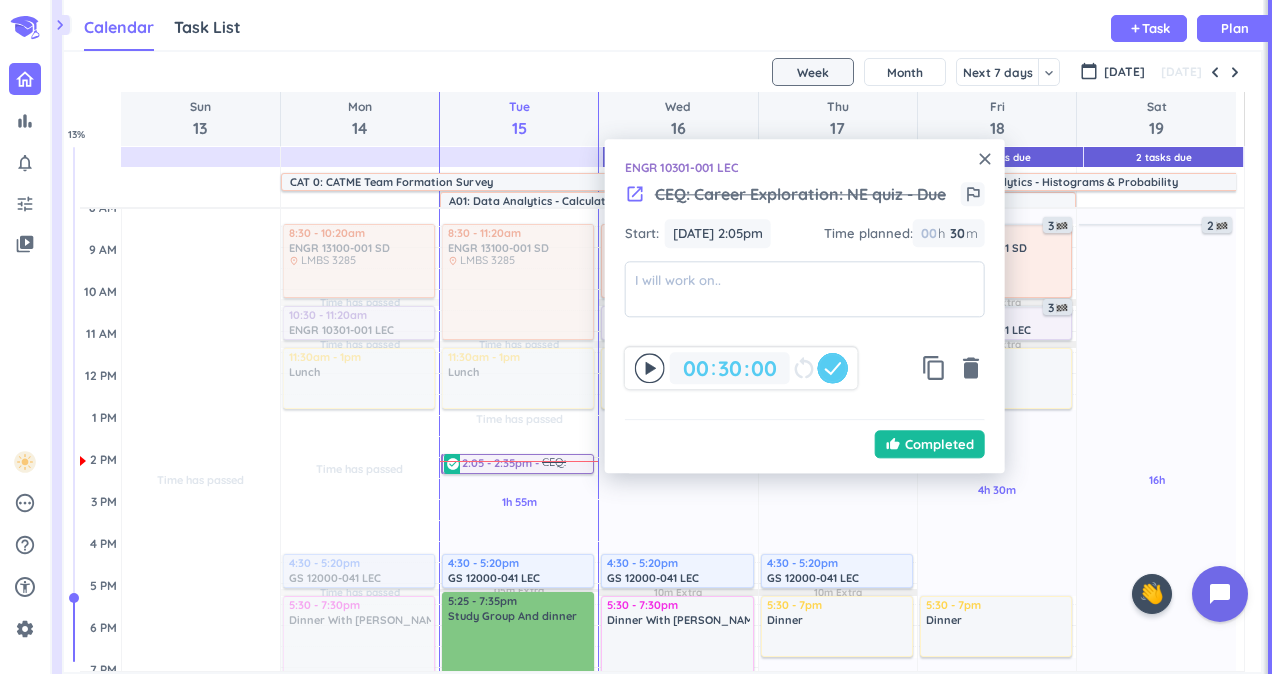 click on "close" at bounding box center [985, 159] 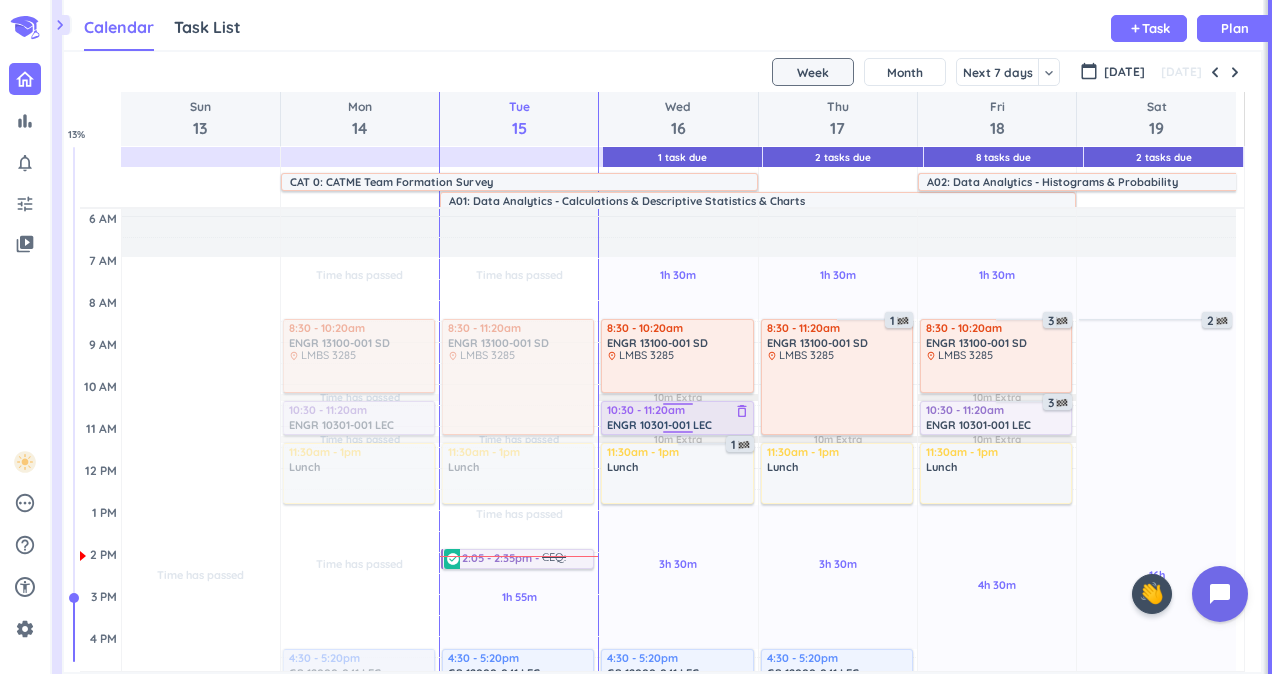 scroll, scrollTop: 70, scrollLeft: 0, axis: vertical 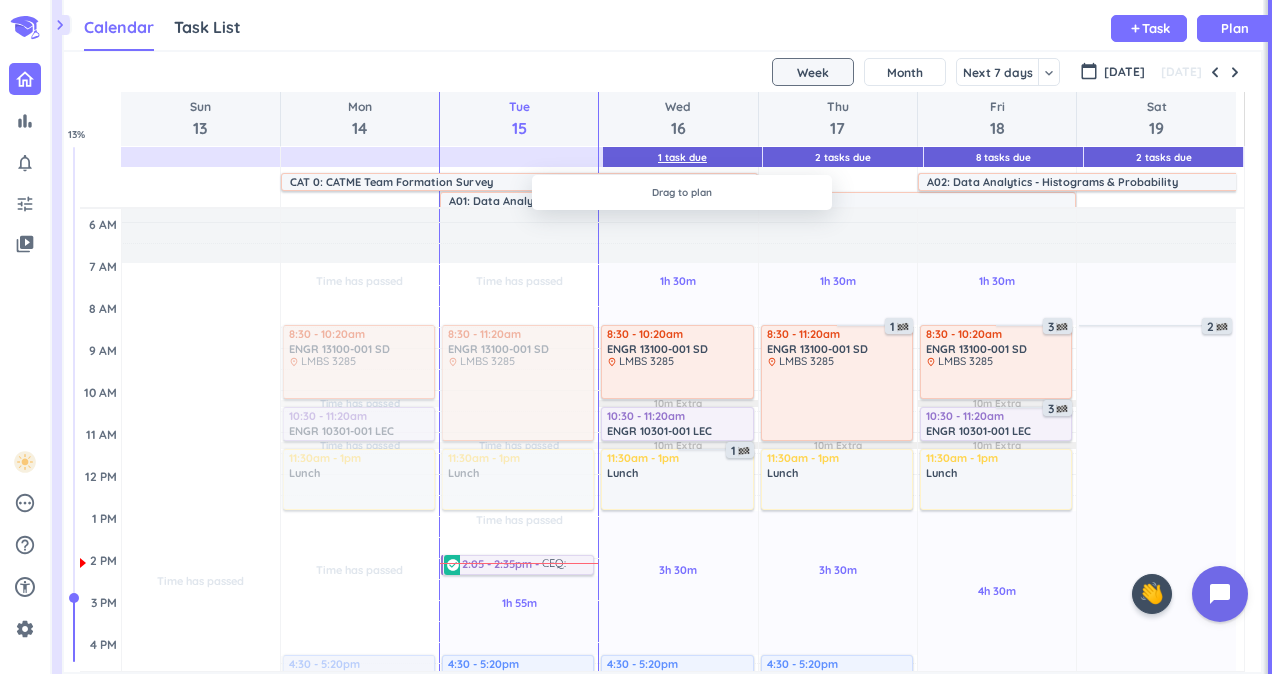 click on "1   Task   Due" at bounding box center [682, 157] 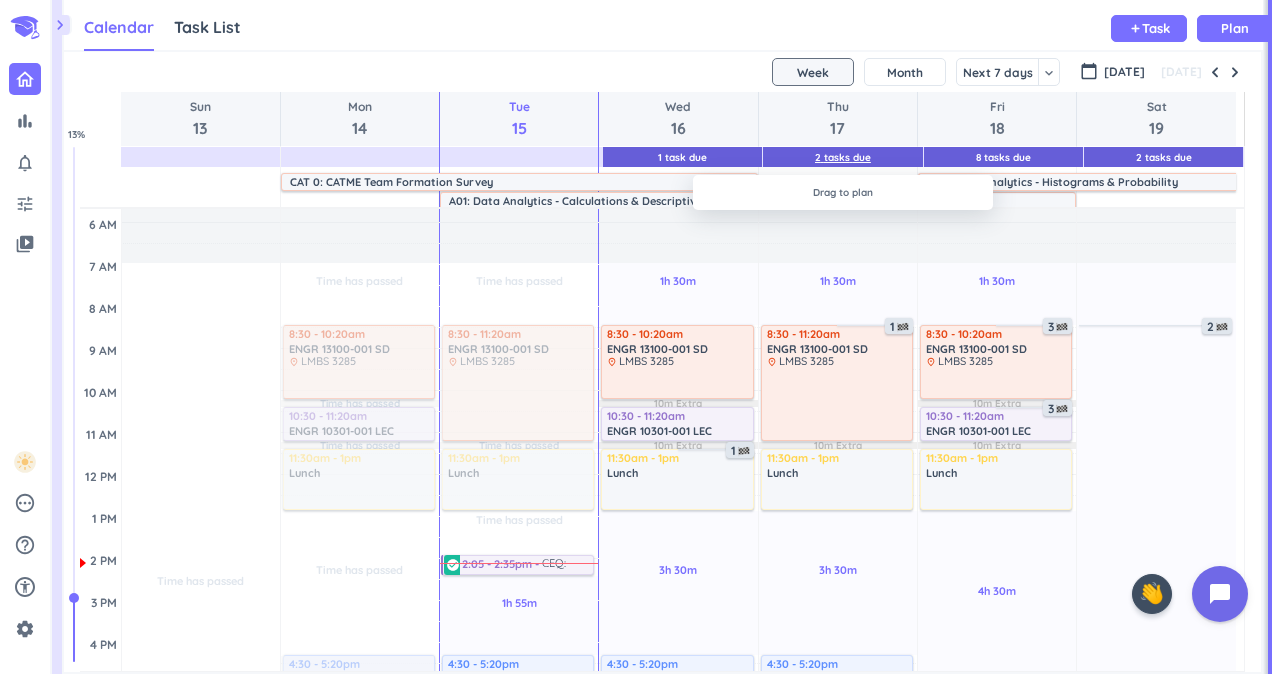 click on "2   Tasks   Due" at bounding box center [842, 157] 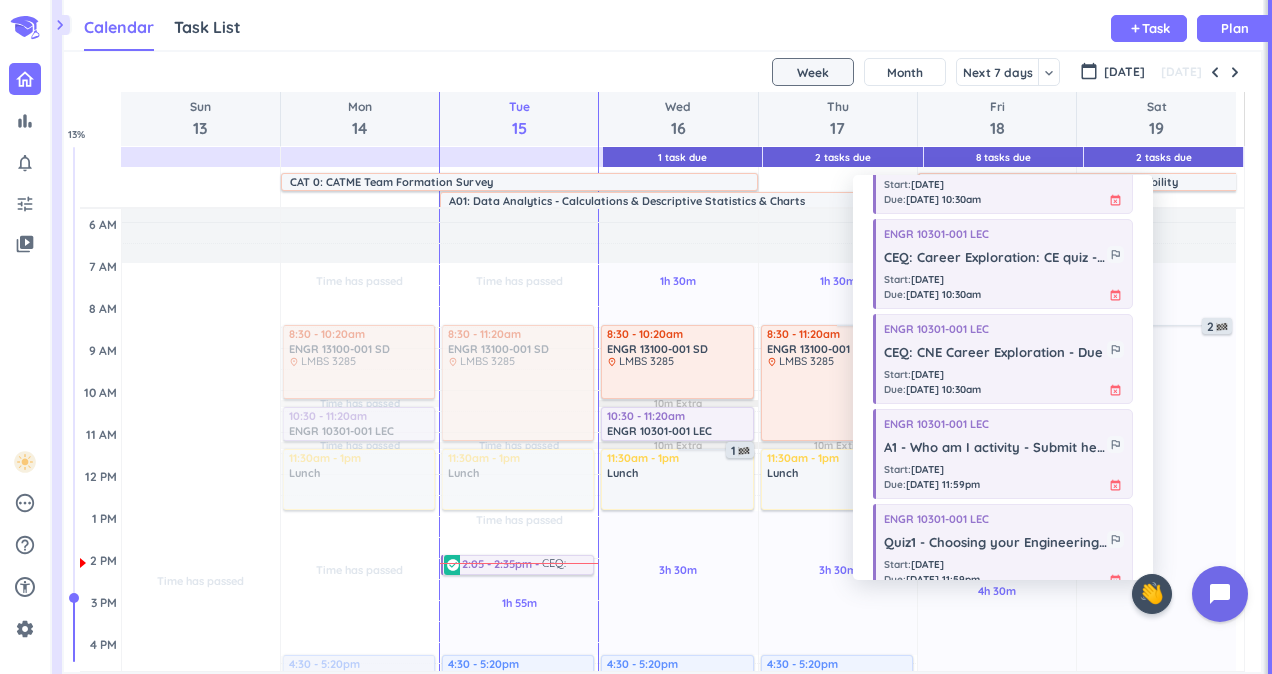scroll, scrollTop: 397, scrollLeft: 0, axis: vertical 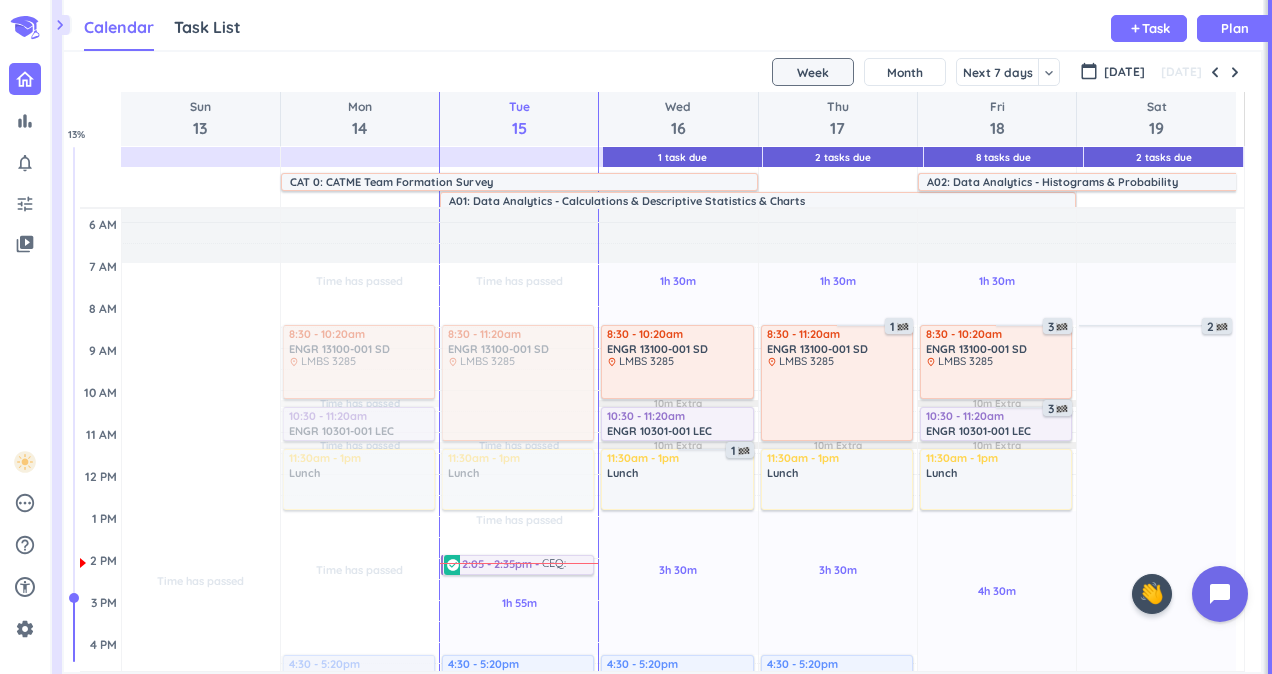 click on "[DATE]" at bounding box center [662, 72] 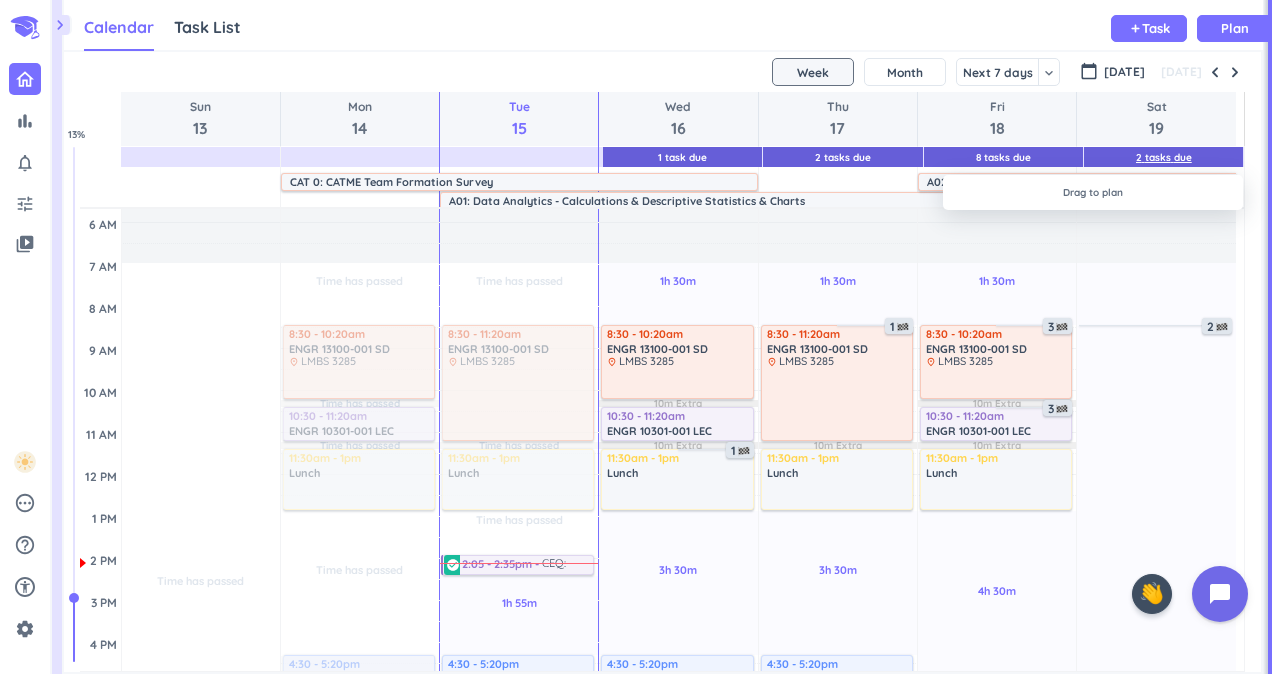 click on "2   Tasks   Due" at bounding box center (1164, 157) 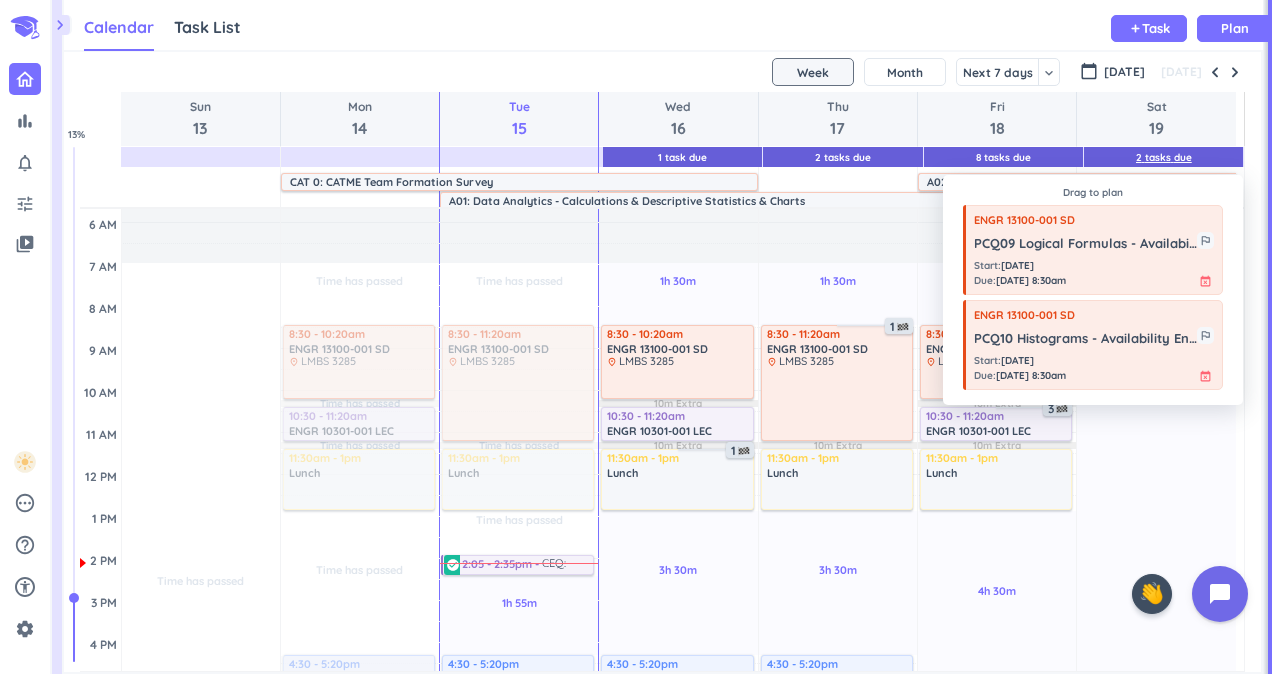 click on "2   Tasks   Due" at bounding box center (1164, 157) 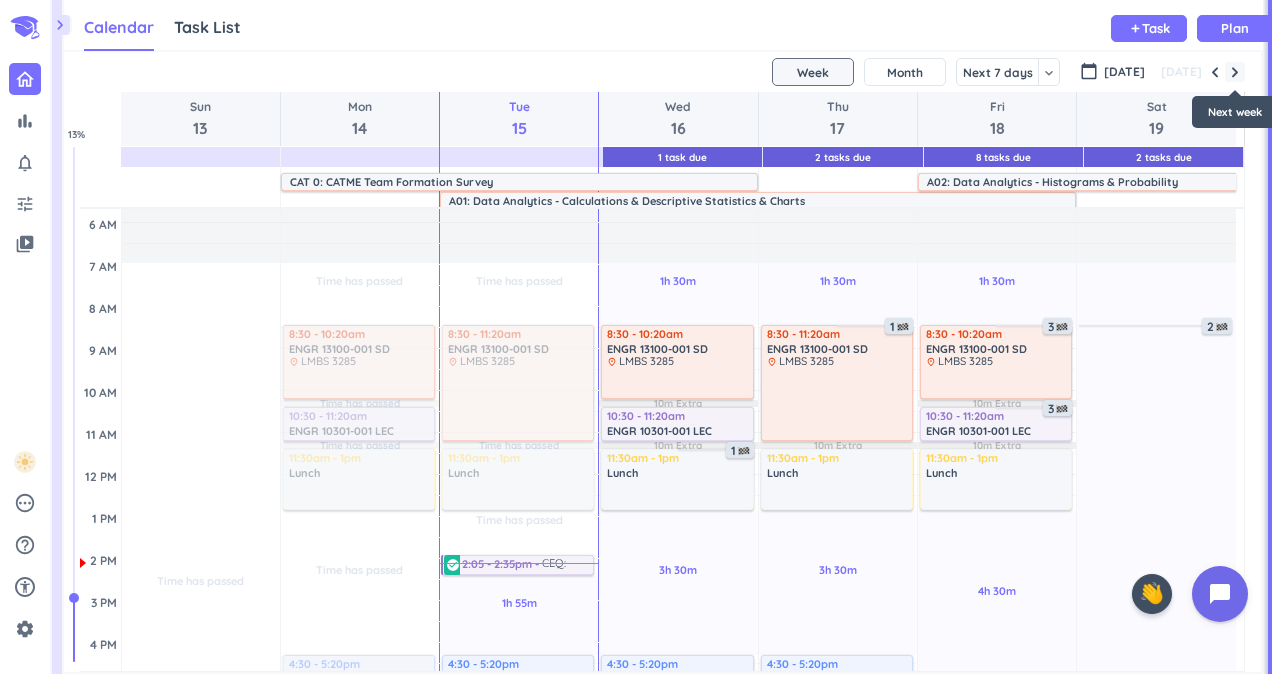 click at bounding box center (1235, 72) 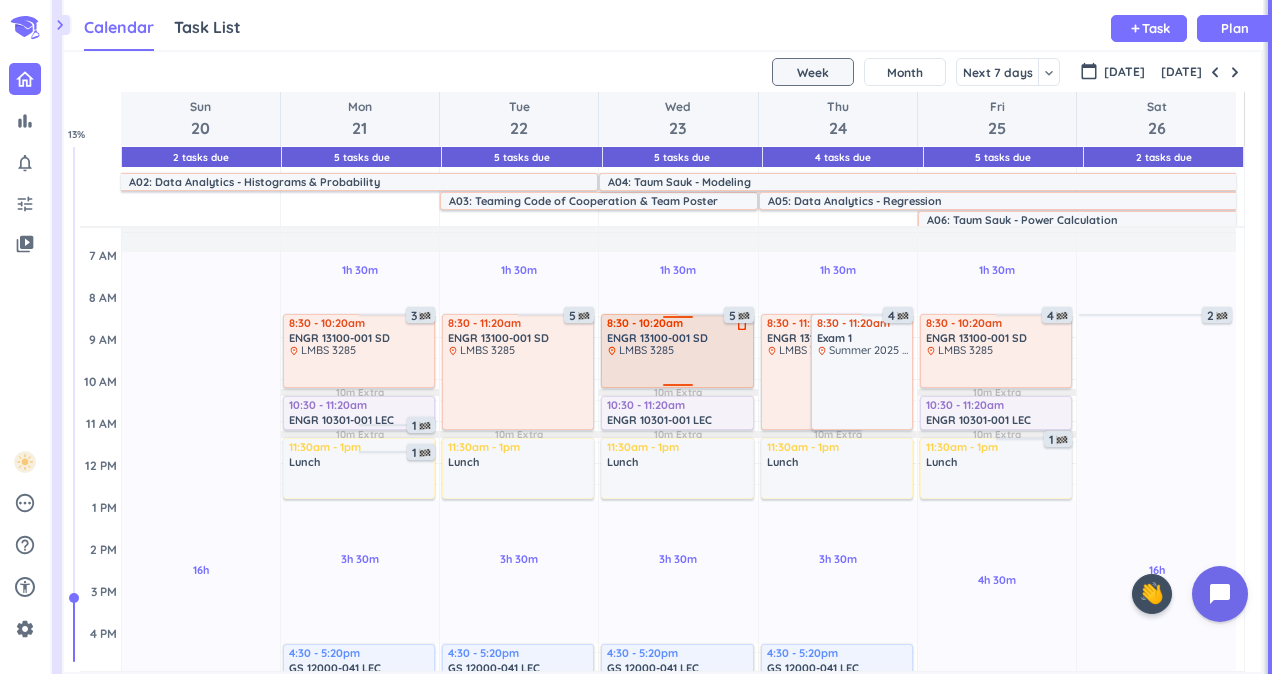 scroll, scrollTop: 99, scrollLeft: 0, axis: vertical 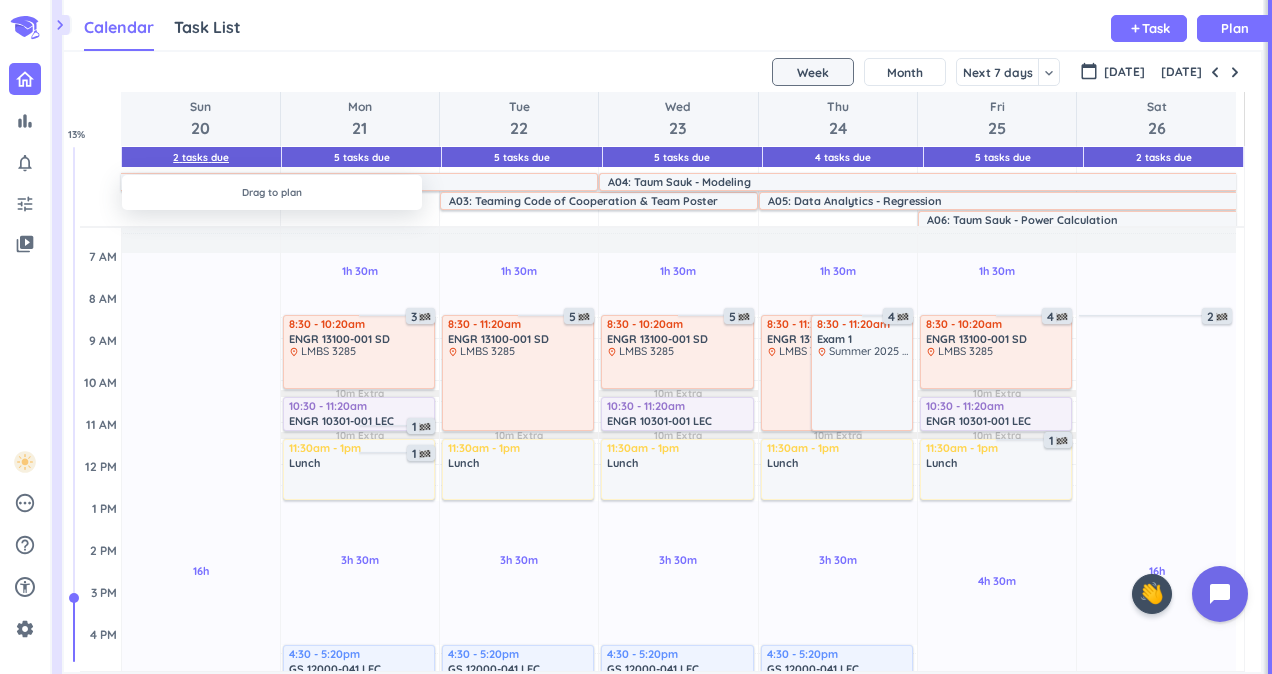 click on "2   Tasks   Due" at bounding box center [201, 157] 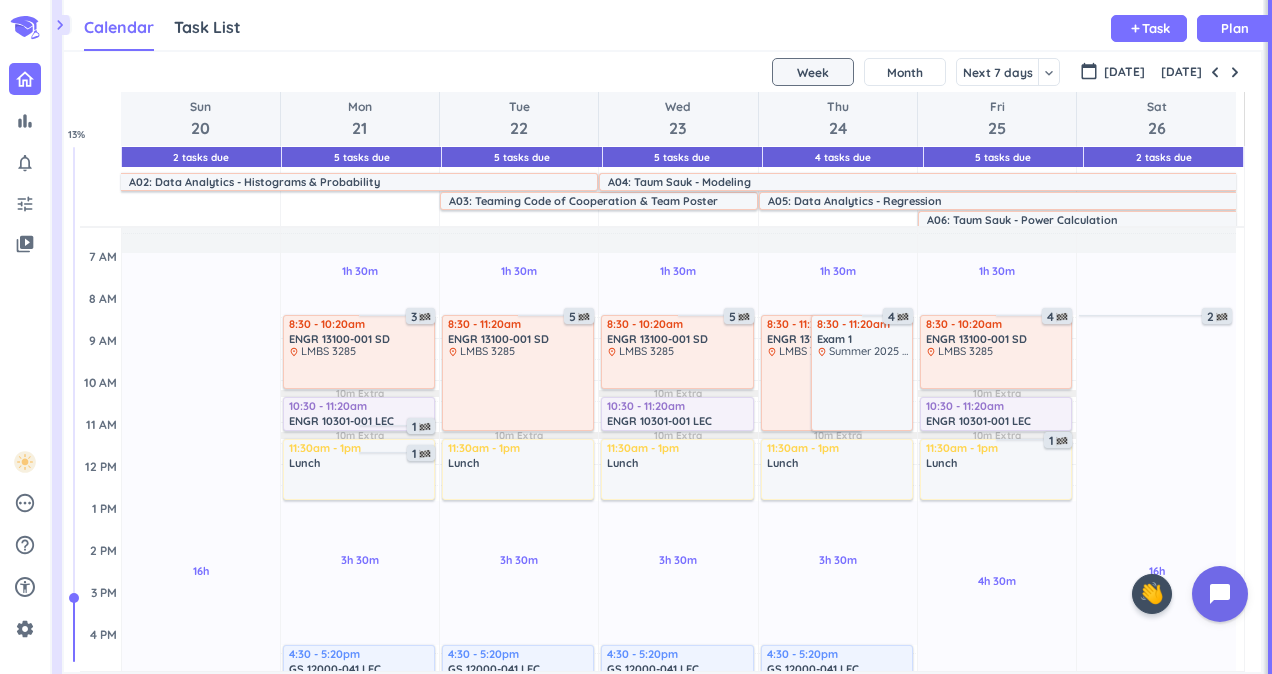 click on "Calendar Task List Calendar keyboard_arrow_down add Task Plan" at bounding box center [663, 25] 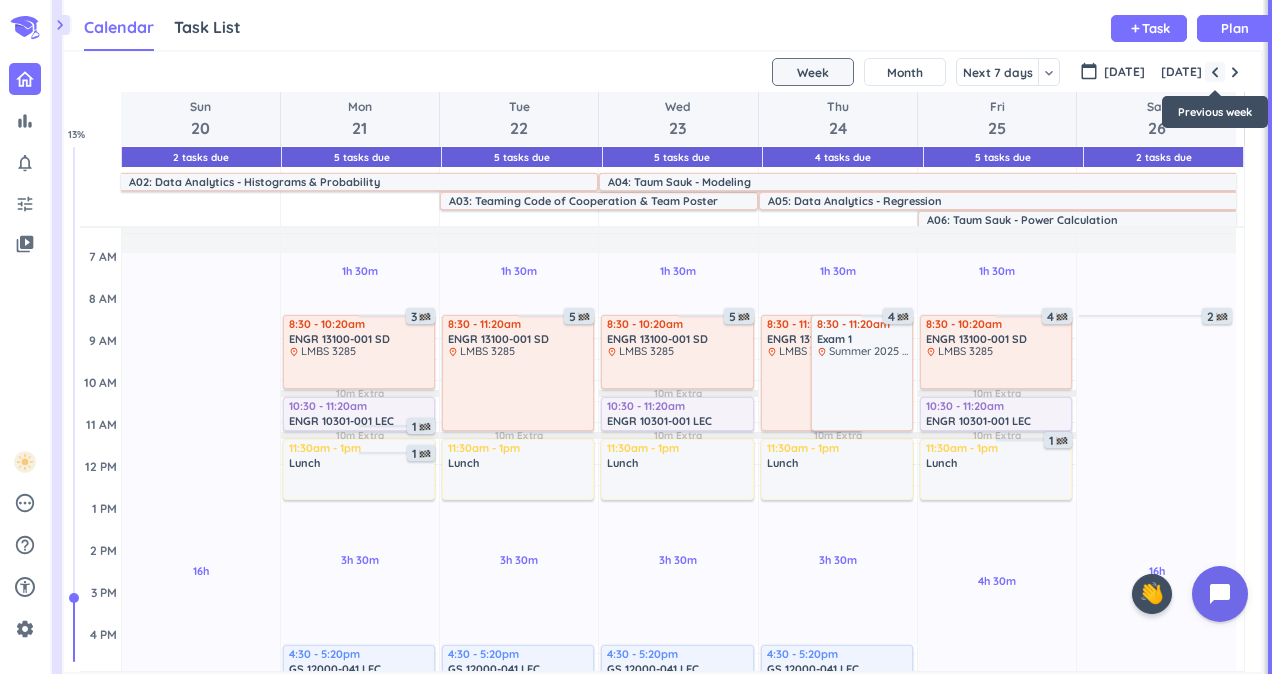 click at bounding box center [1215, 72] 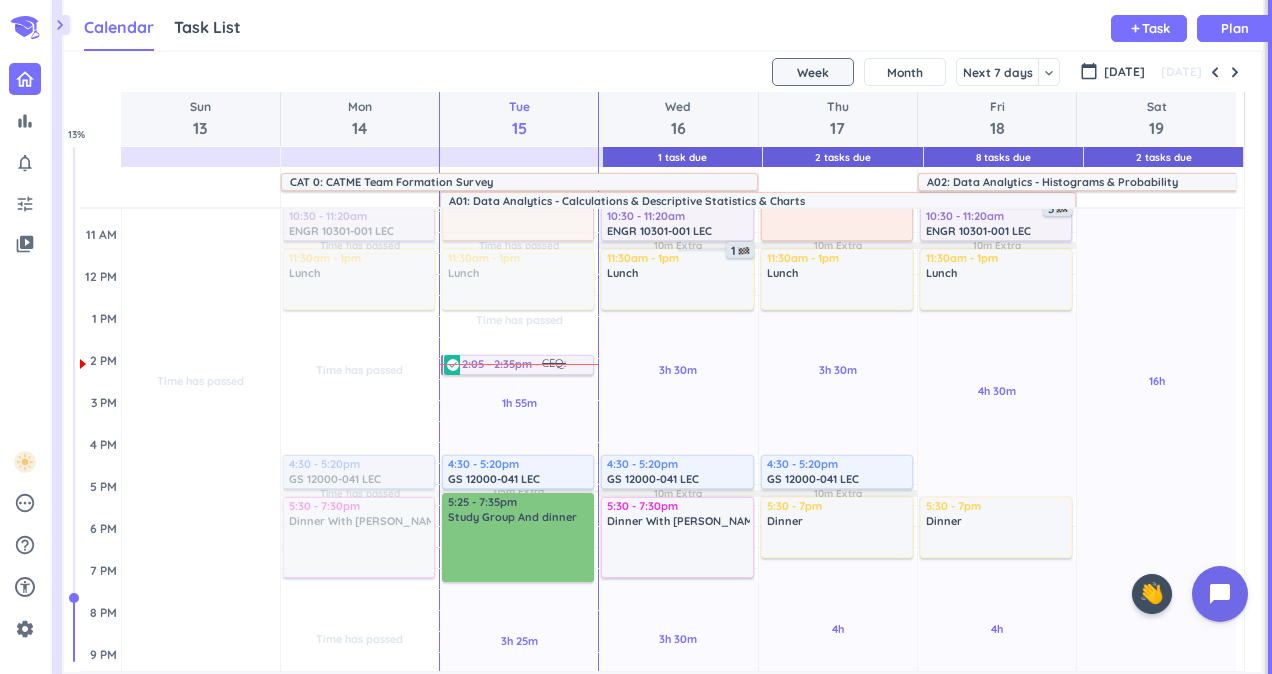 scroll, scrollTop: 274, scrollLeft: 0, axis: vertical 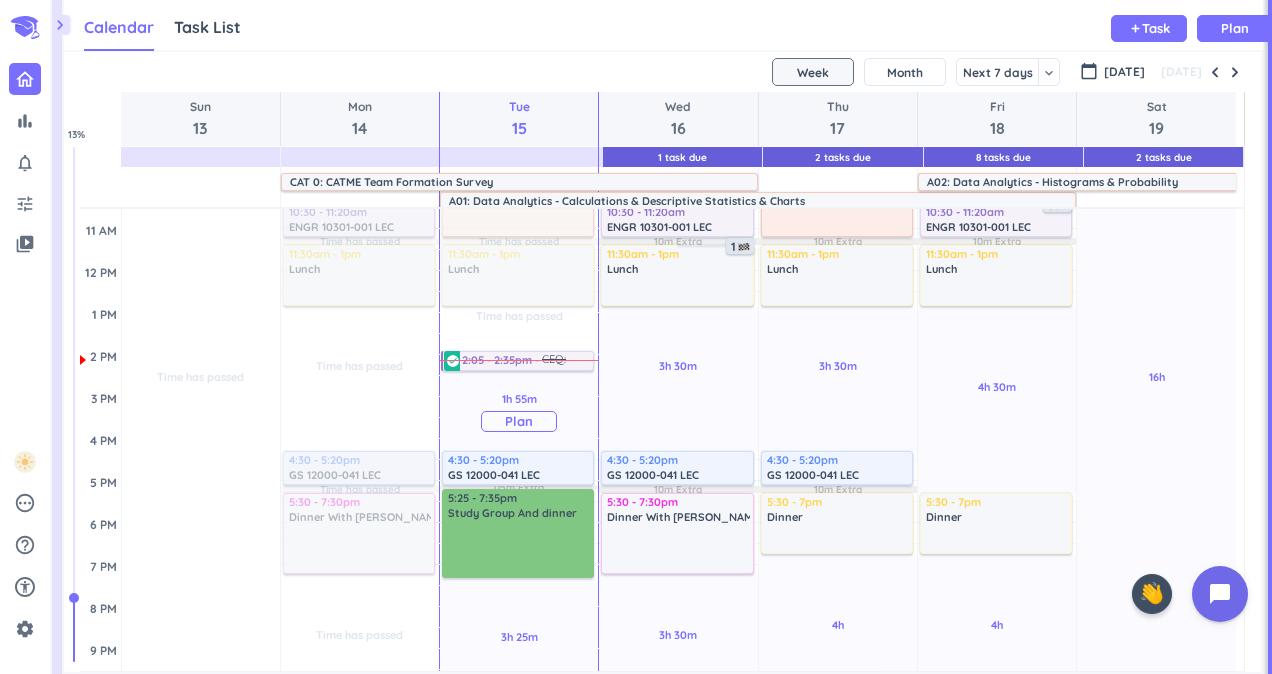 click on "Plan" at bounding box center [519, 421] 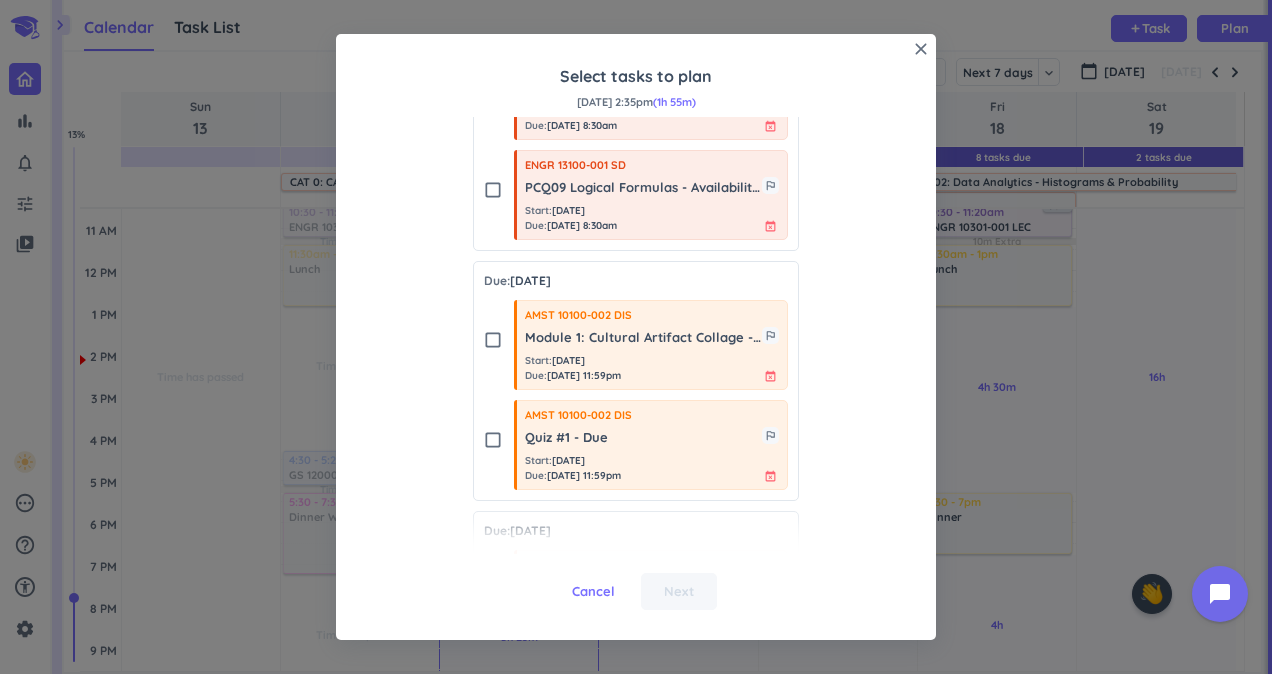 scroll, scrollTop: 1530, scrollLeft: 0, axis: vertical 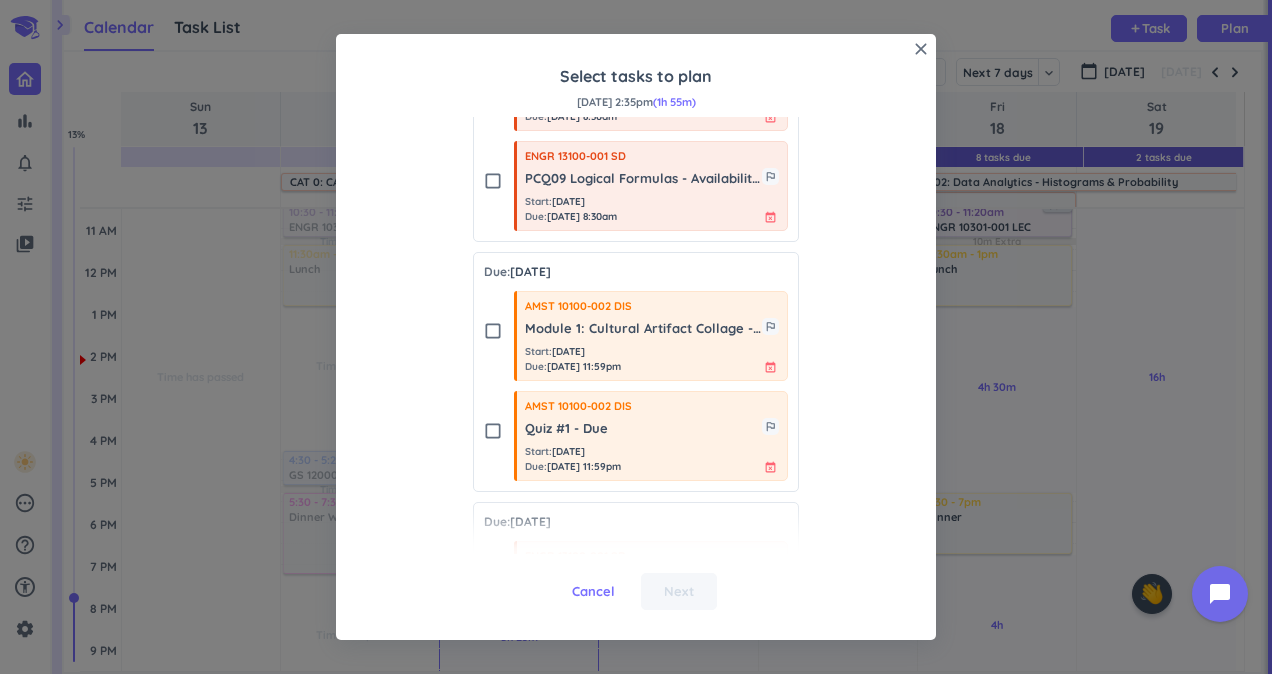 click on "check_box_outline_blank" at bounding box center (493, 331) 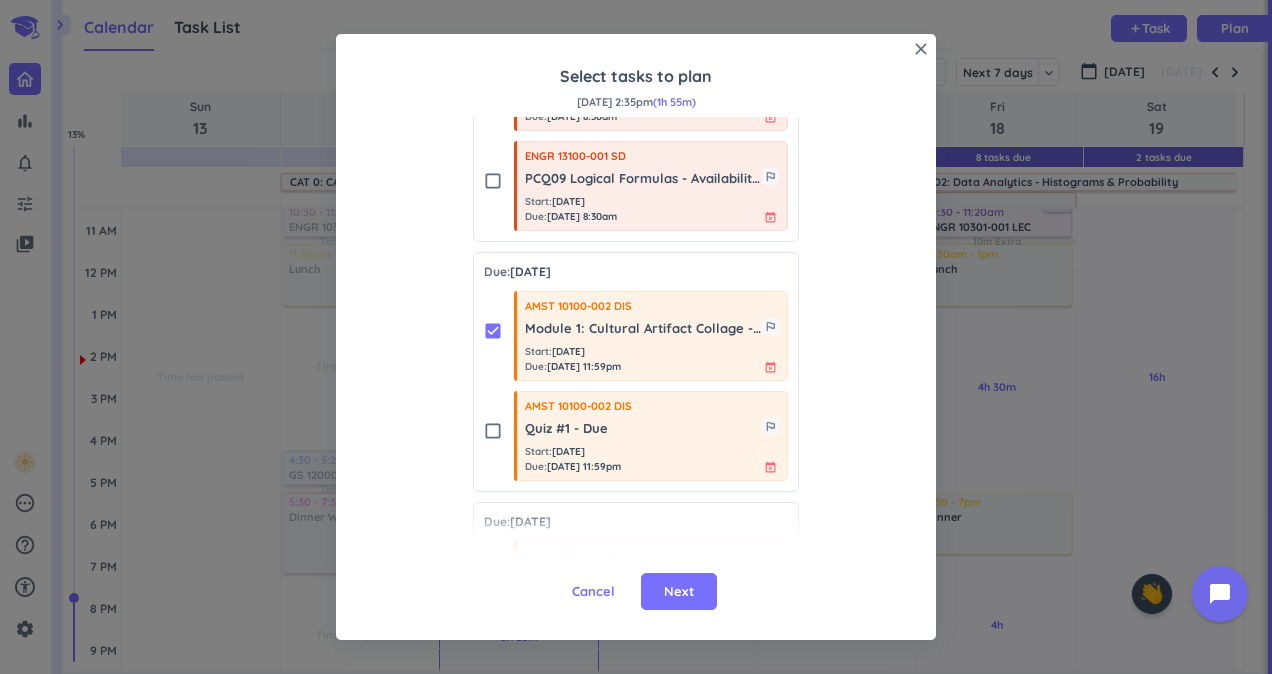 click on "check_box_outline_blank" at bounding box center (493, 431) 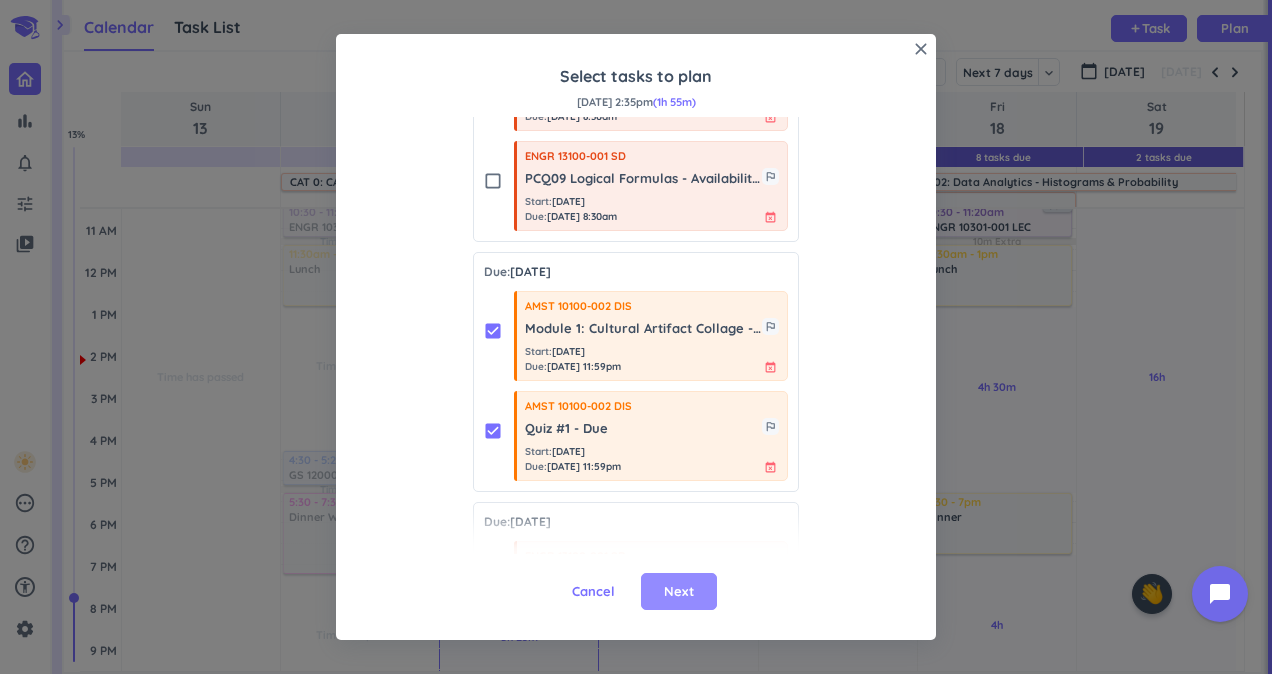 click on "Next" at bounding box center [679, 592] 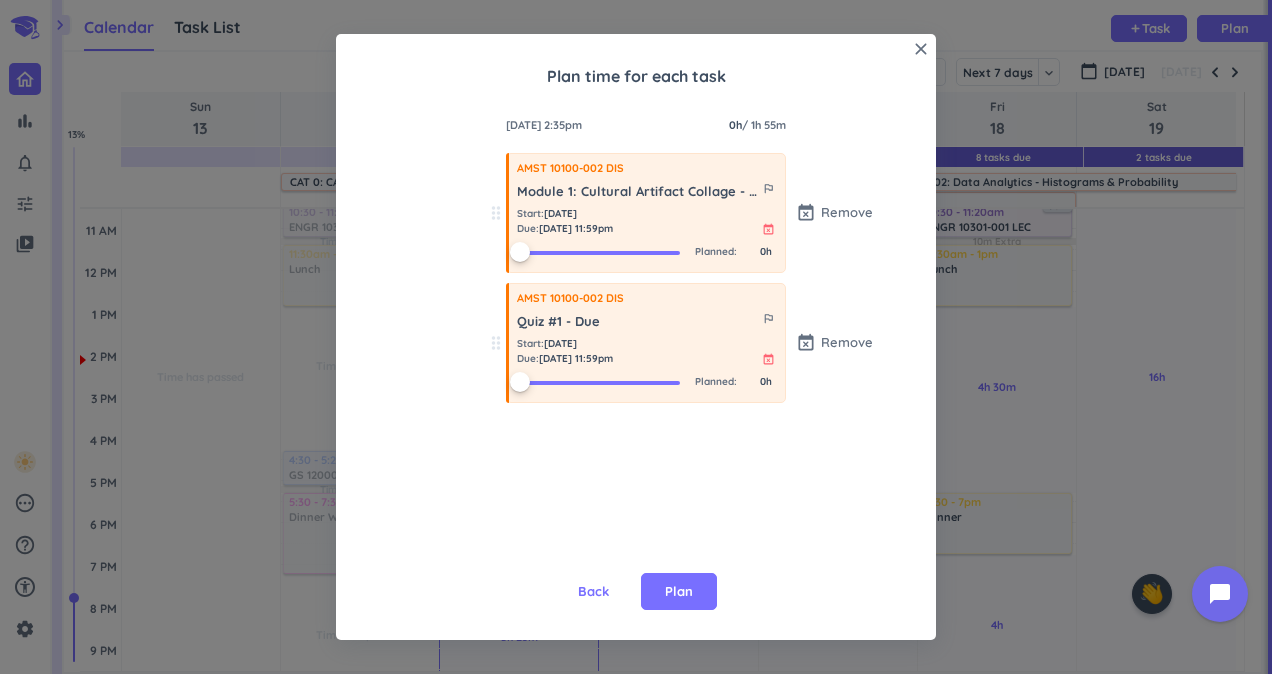 scroll, scrollTop: 0, scrollLeft: 0, axis: both 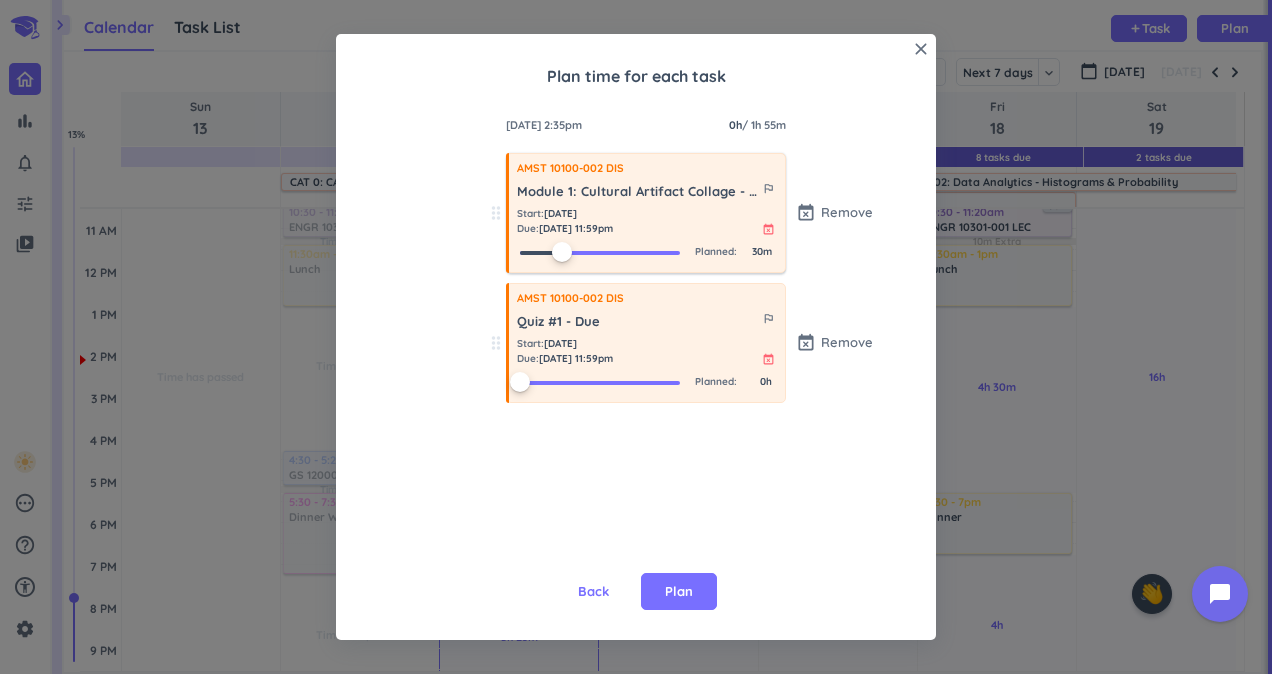 drag, startPoint x: 521, startPoint y: 251, endPoint x: 560, endPoint y: 256, distance: 39.319206 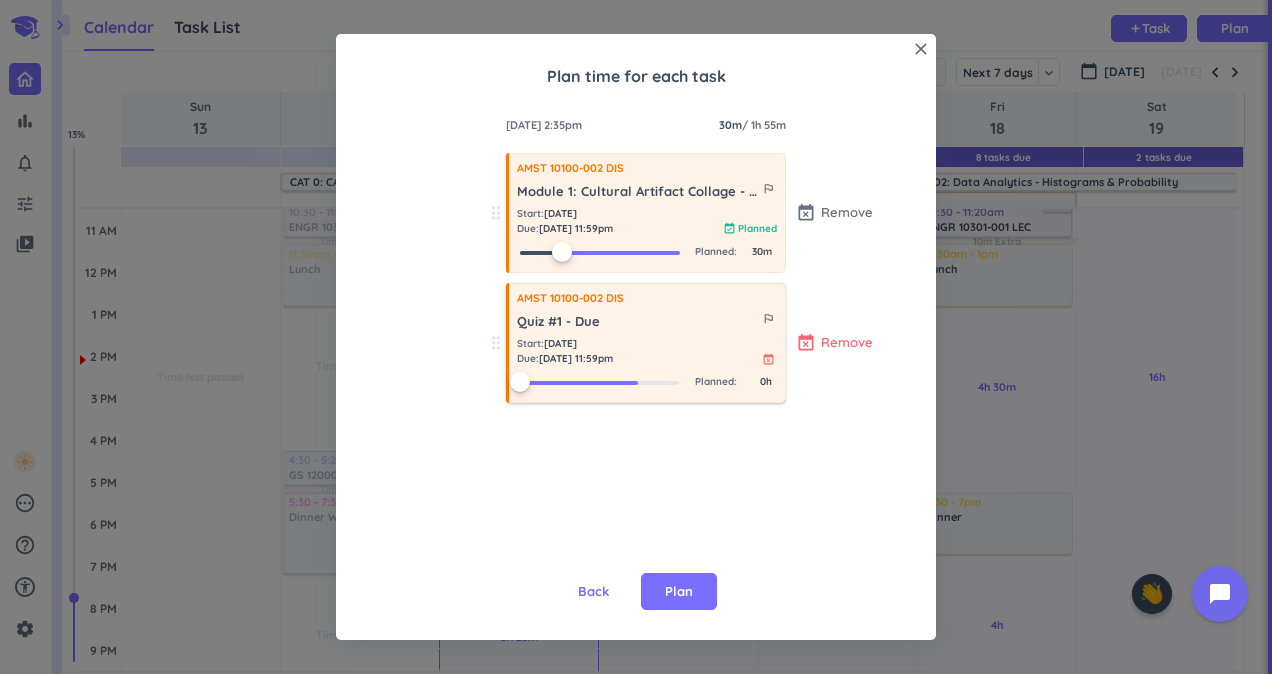 click on "Remove" at bounding box center (847, 343) 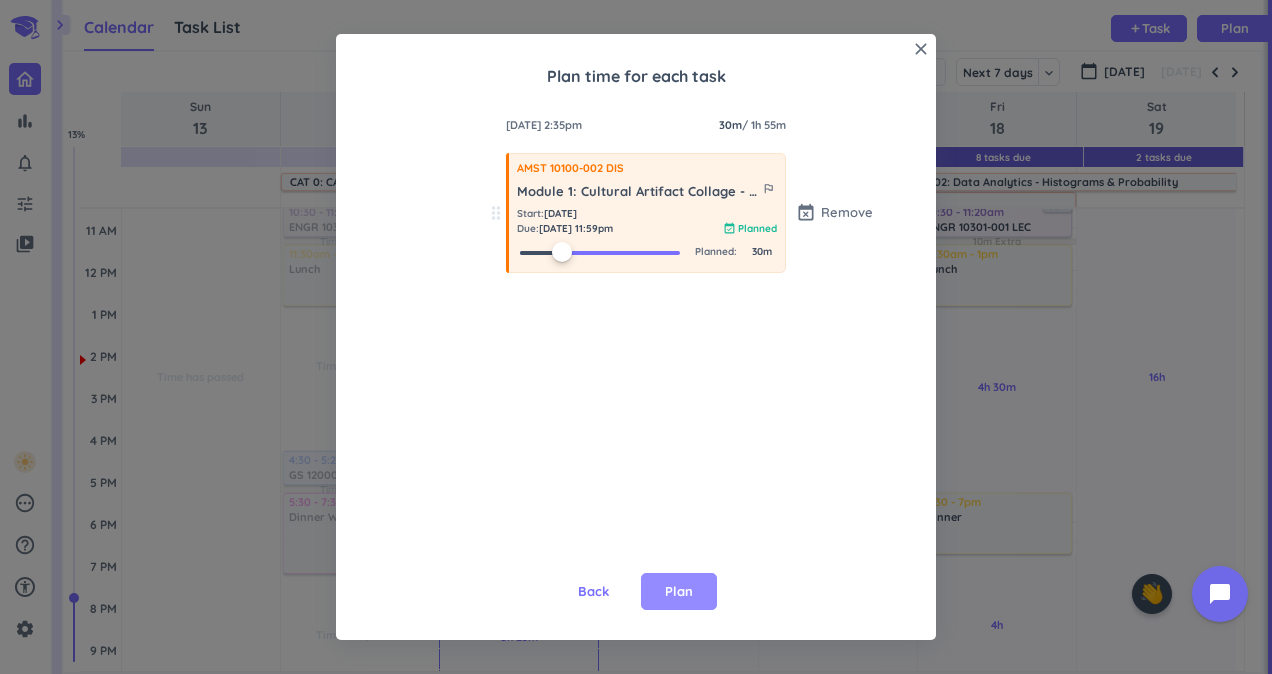 click on "Plan" at bounding box center [679, 592] 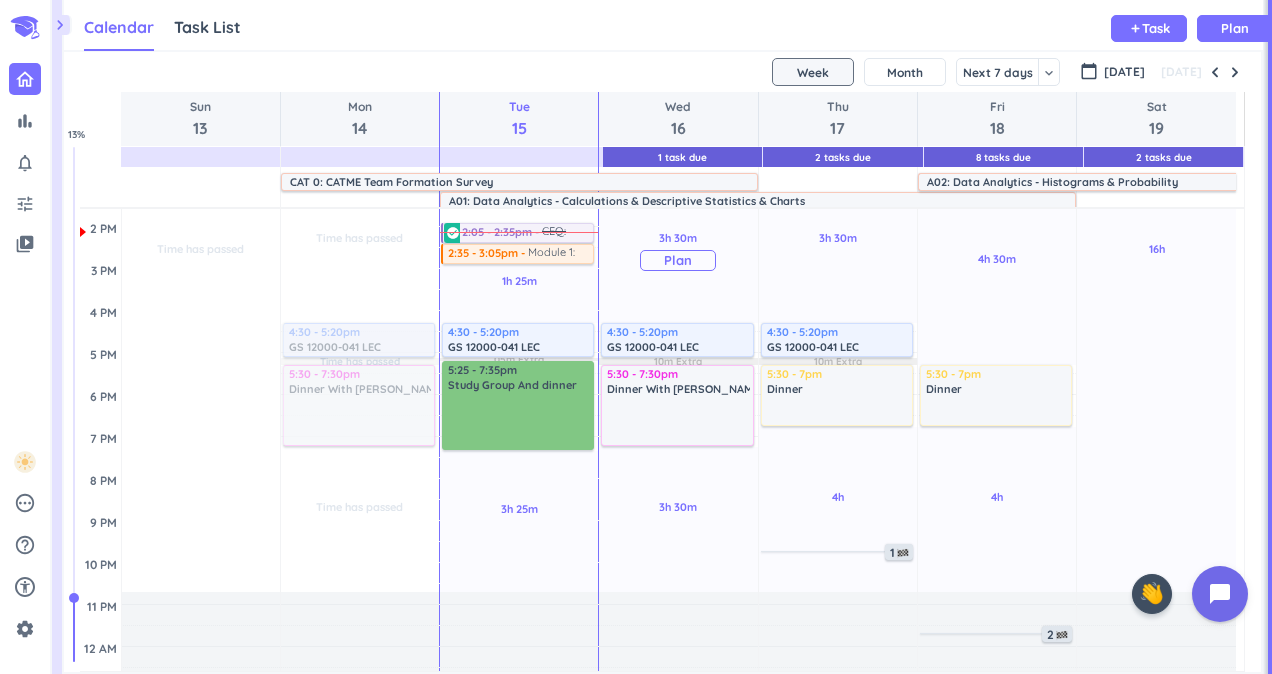 scroll, scrollTop: 410, scrollLeft: 0, axis: vertical 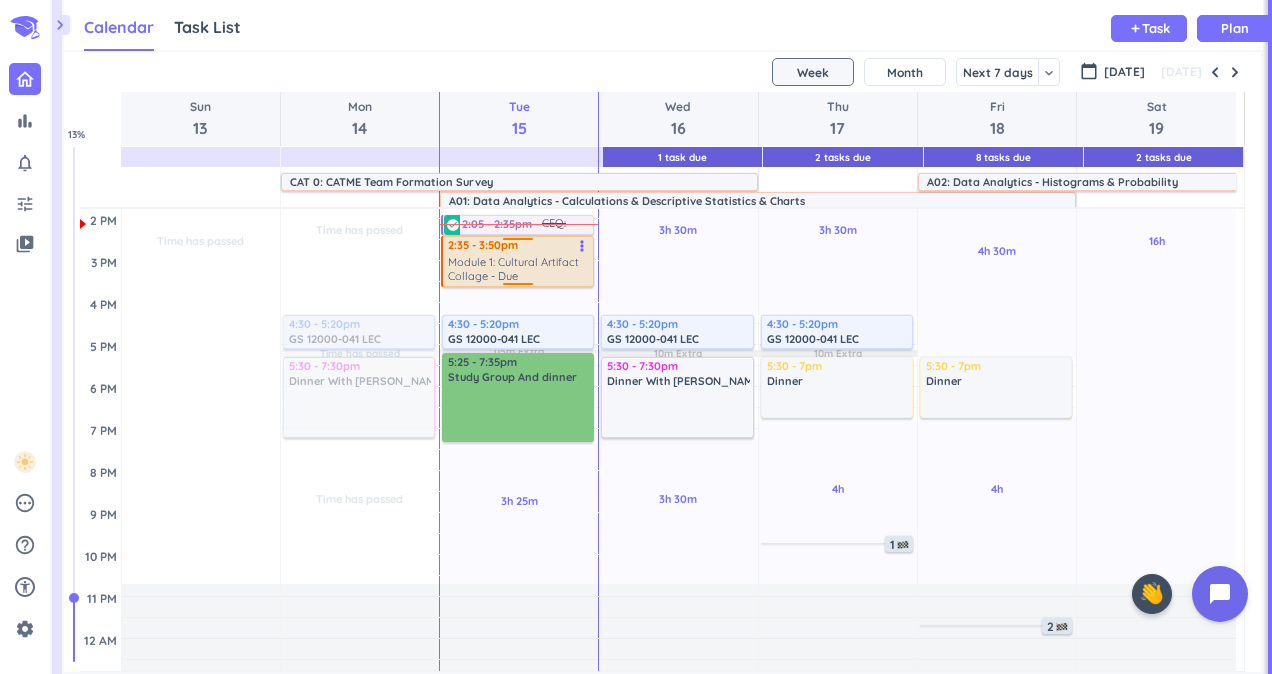 drag, startPoint x: 517, startPoint y: 254, endPoint x: 517, endPoint y: 284, distance: 30 